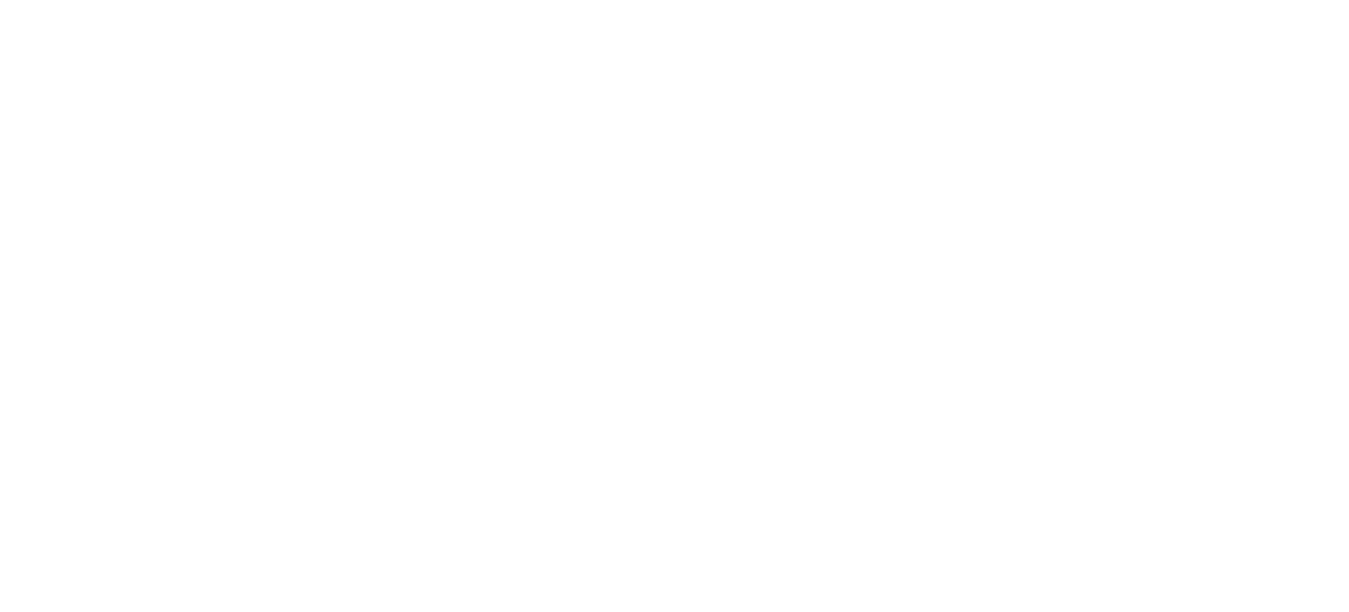 scroll, scrollTop: 0, scrollLeft: 0, axis: both 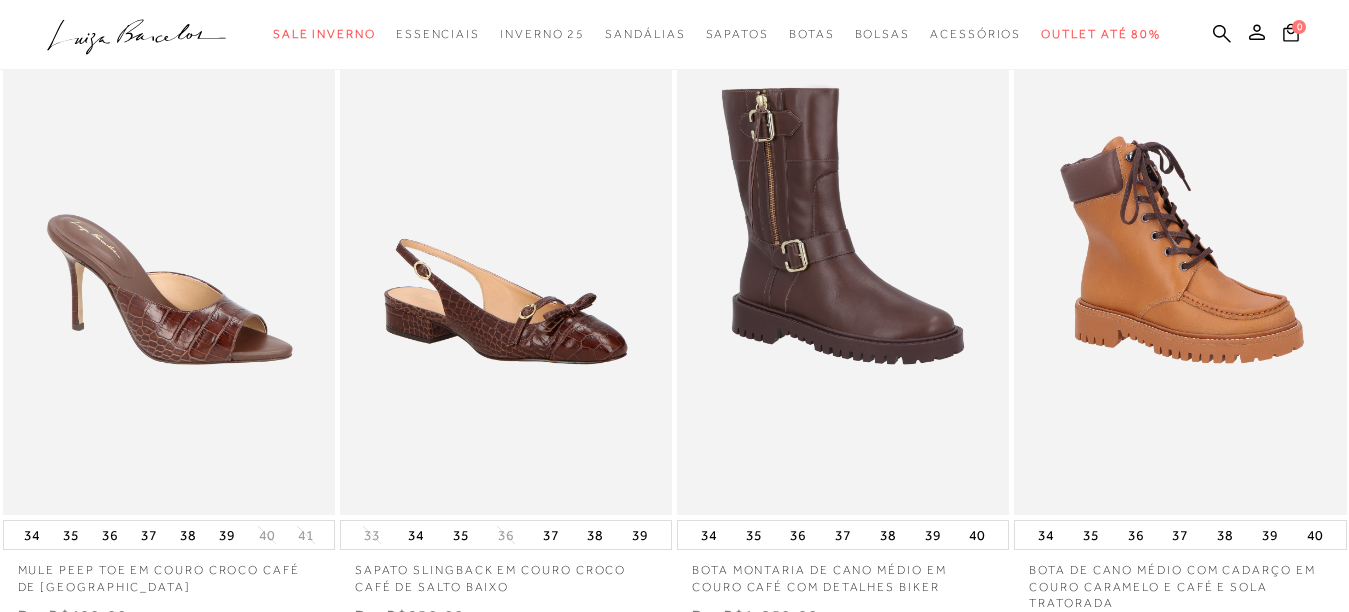 type 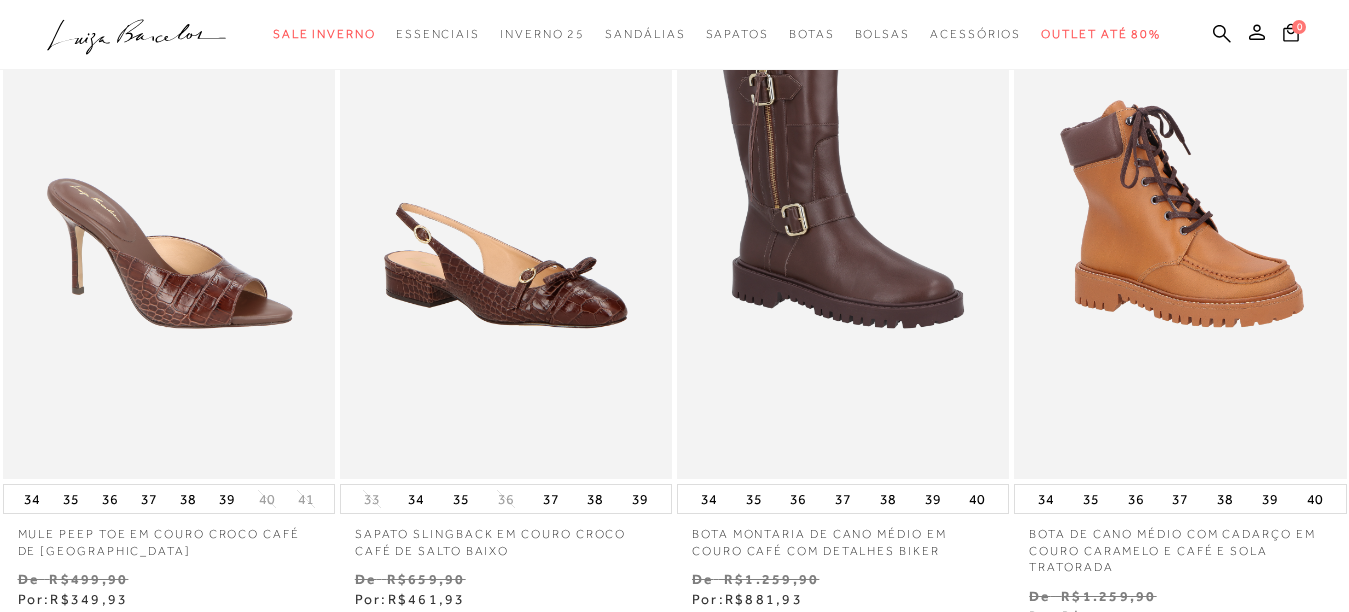 scroll, scrollTop: 0, scrollLeft: 0, axis: both 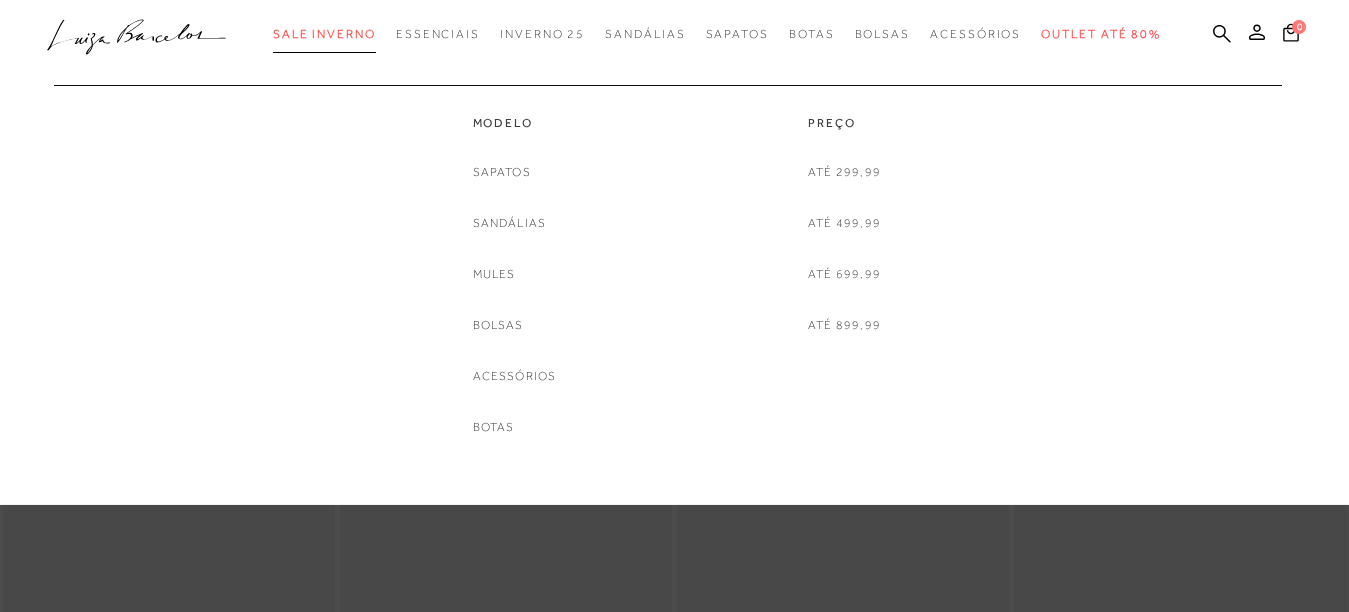 click on "Sale Inverno" at bounding box center (324, 34) 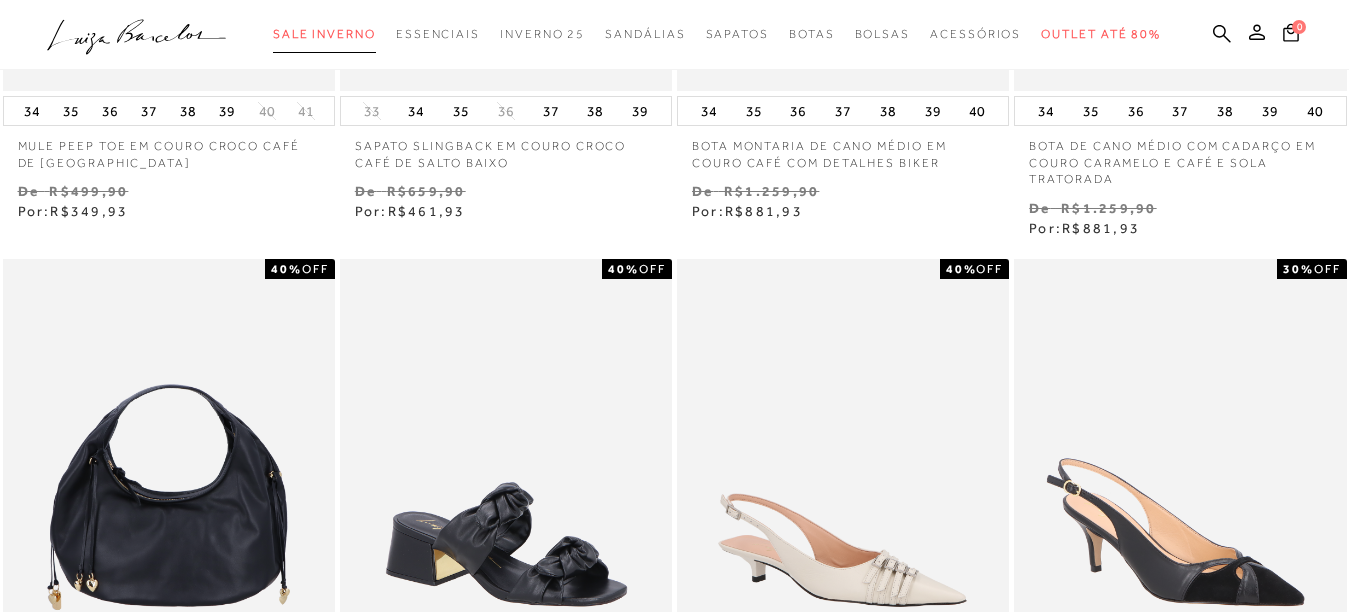 scroll, scrollTop: 732, scrollLeft: 0, axis: vertical 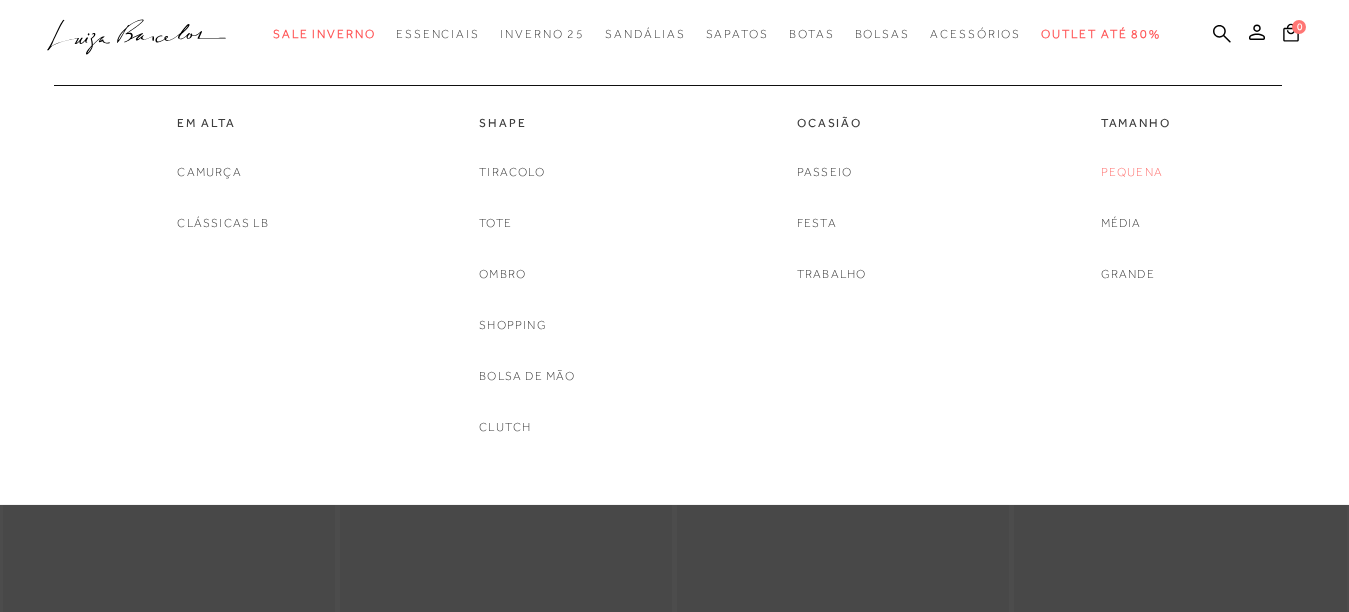 click on "Pequena" at bounding box center (1132, 172) 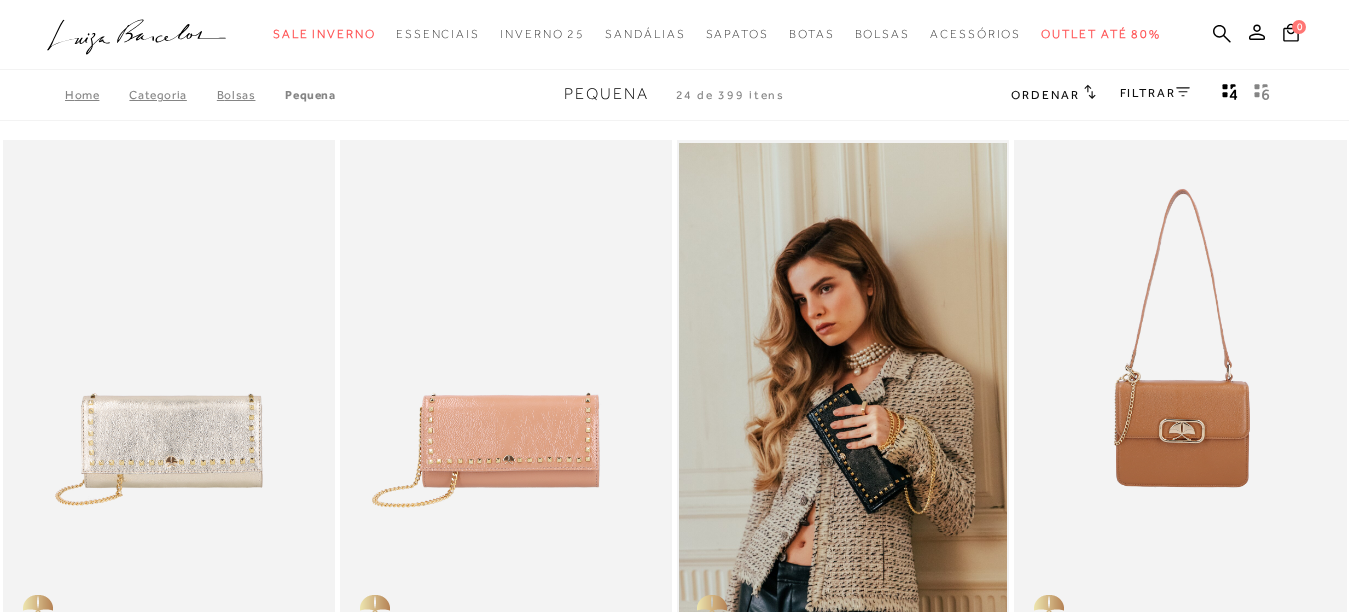 type 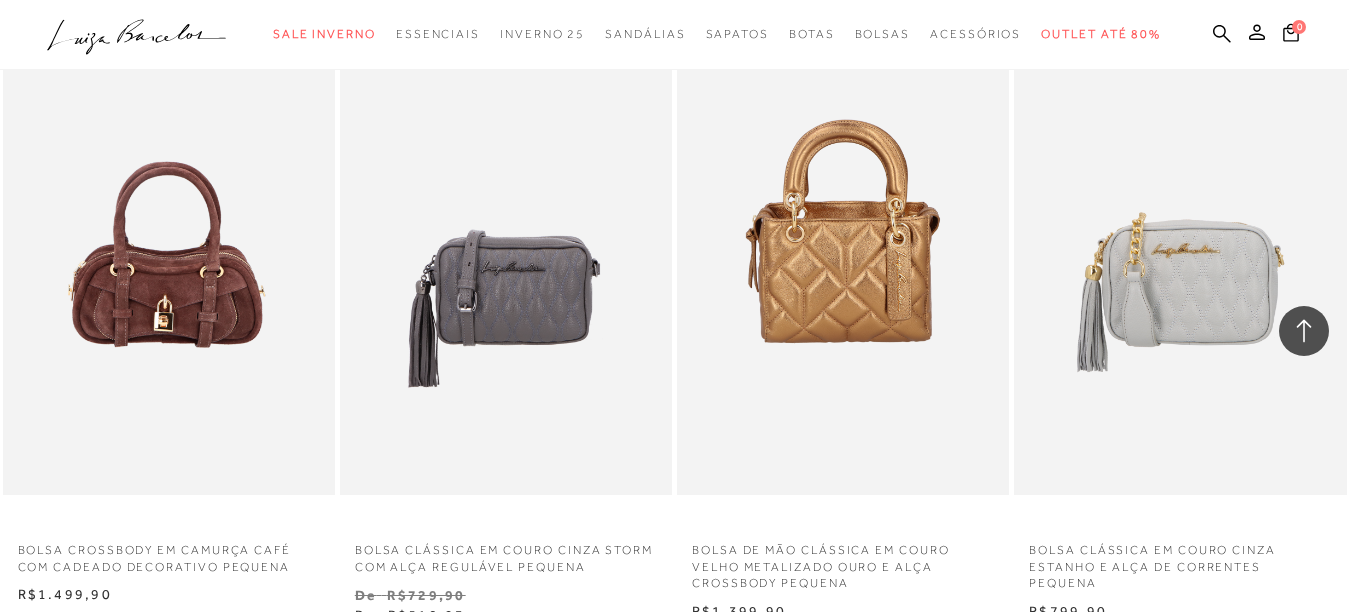 scroll, scrollTop: 1538, scrollLeft: 0, axis: vertical 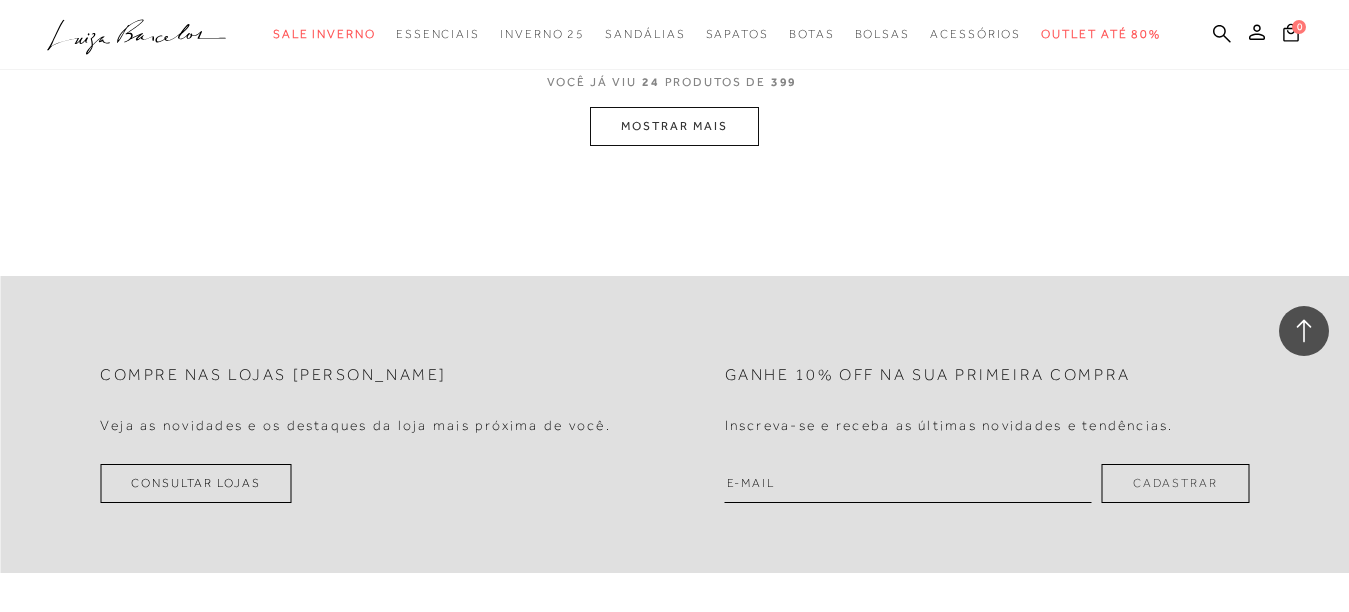 click on "MOSTRAR MAIS" at bounding box center (674, 126) 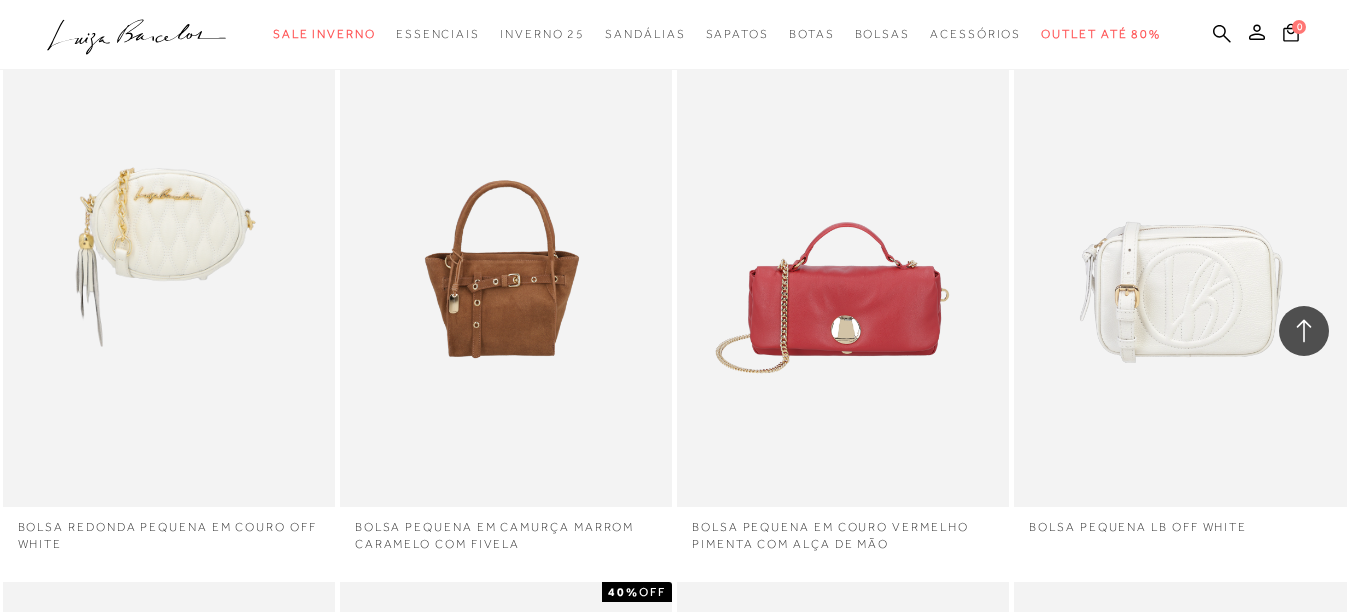 type 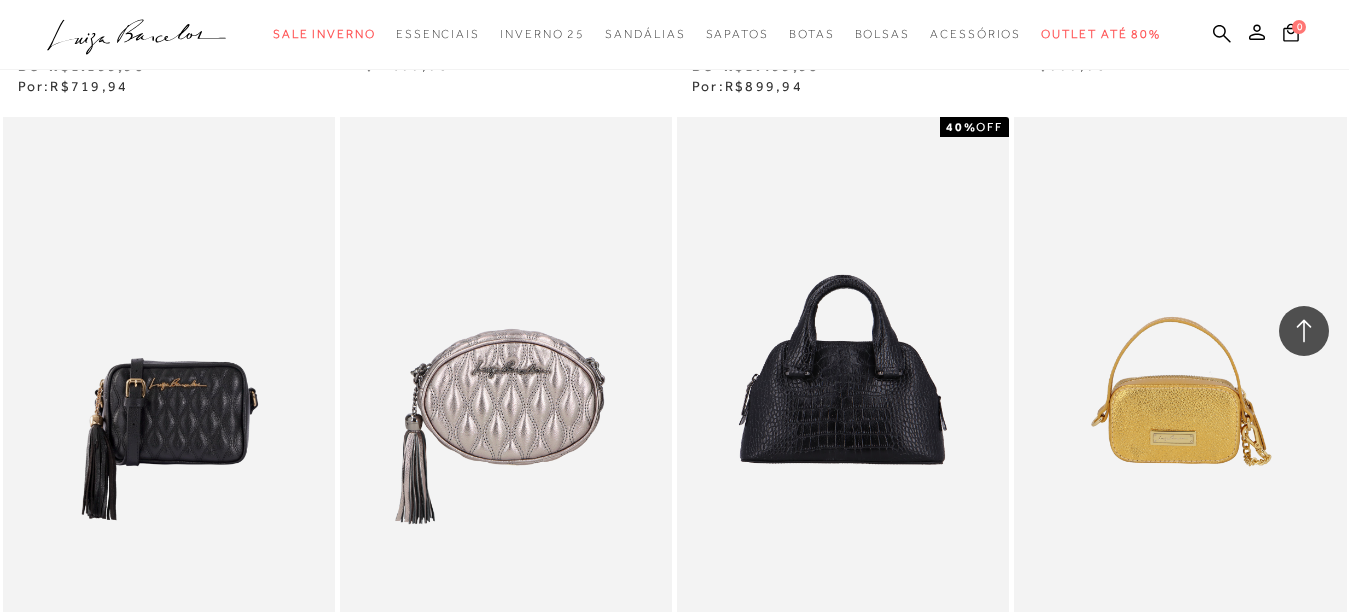 scroll, scrollTop: 7418, scrollLeft: 0, axis: vertical 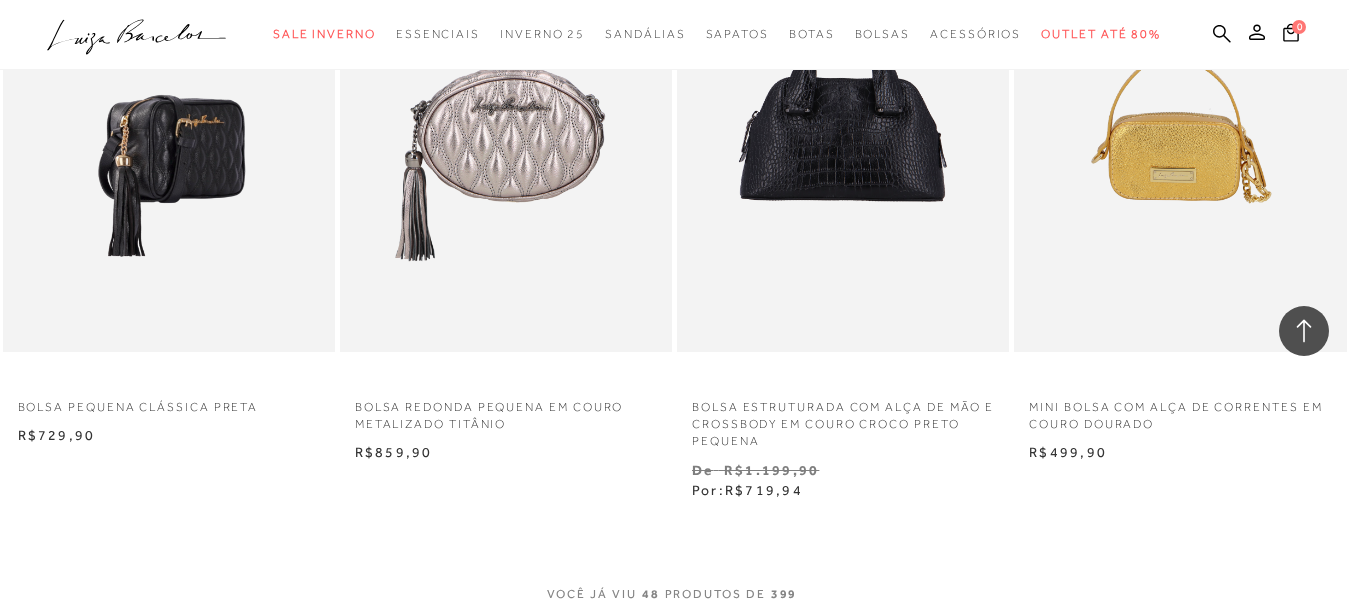 click at bounding box center [170, 103] 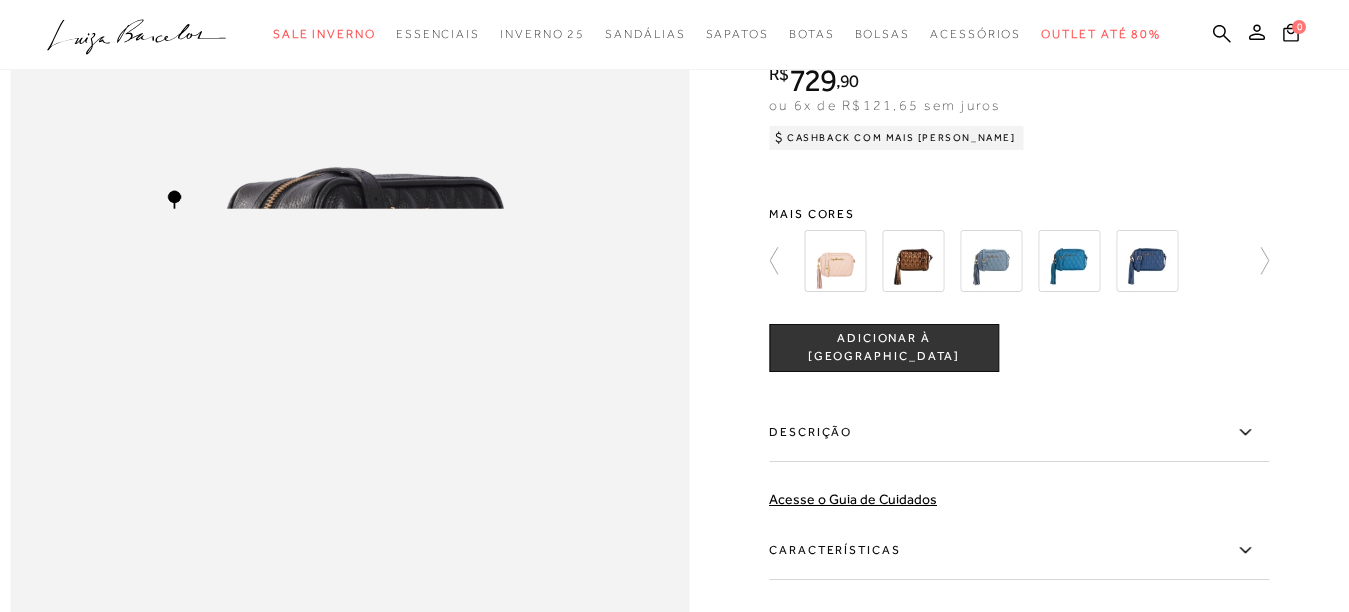 scroll, scrollTop: 1258, scrollLeft: 0, axis: vertical 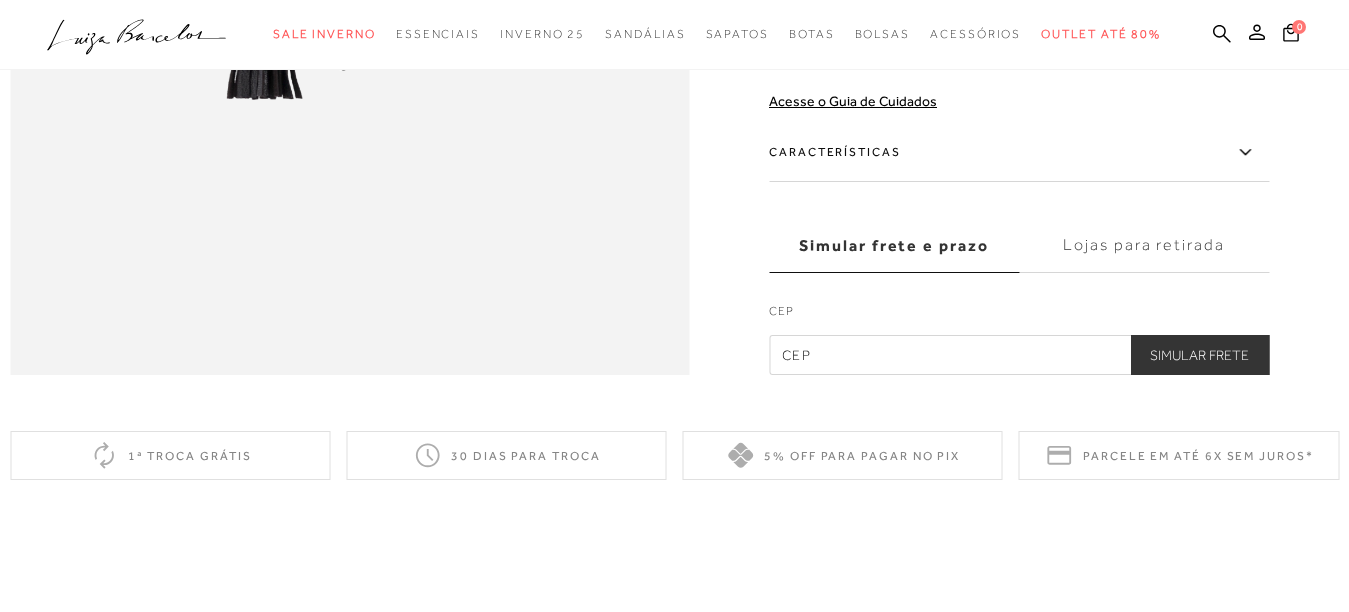 click on "Lojas para retirada" at bounding box center [1144, 246] 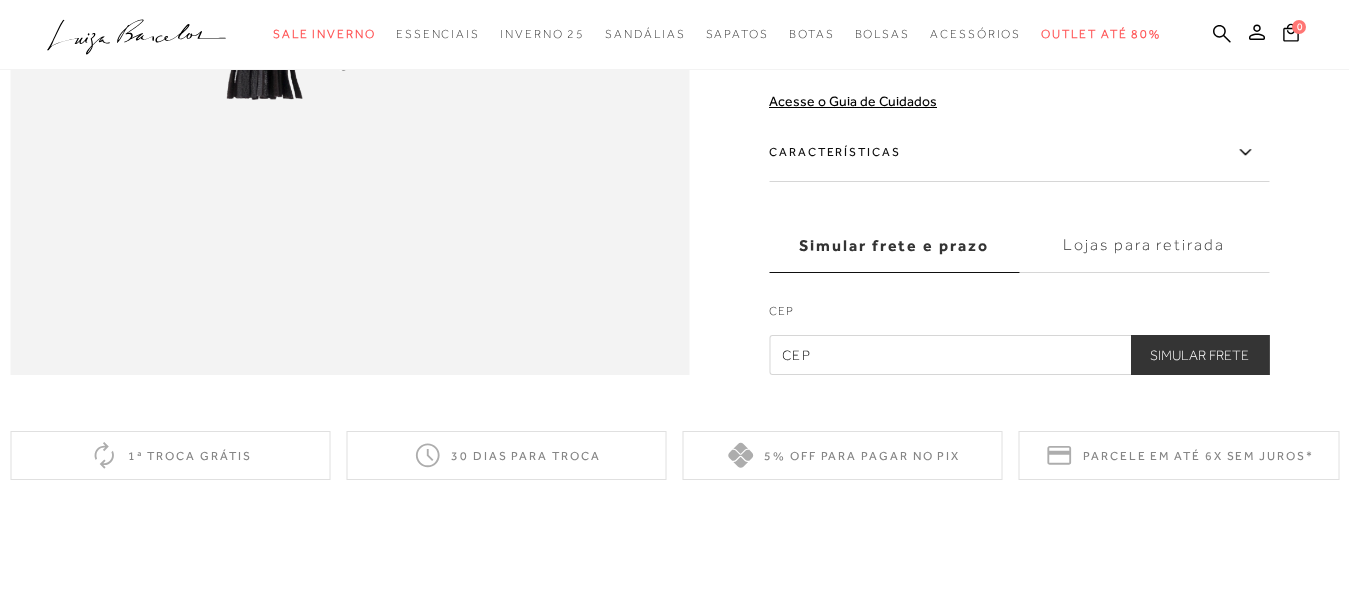 click on "Lojas para retirada" at bounding box center [0, 0] 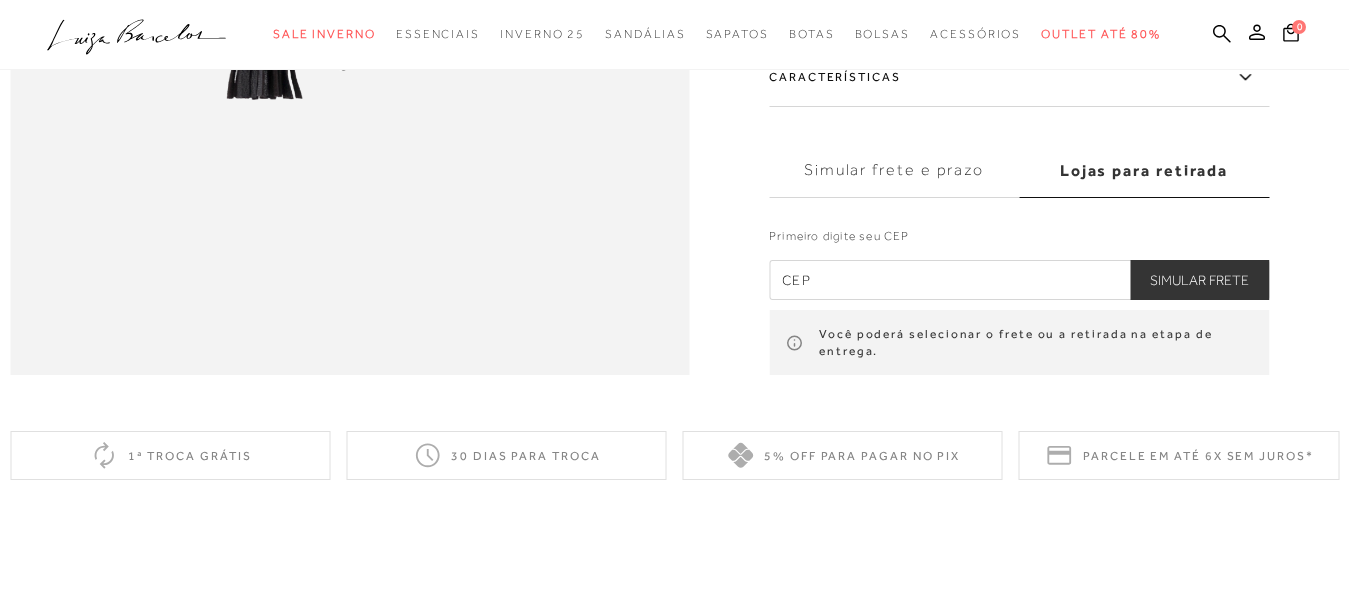 click at bounding box center [1019, 280] 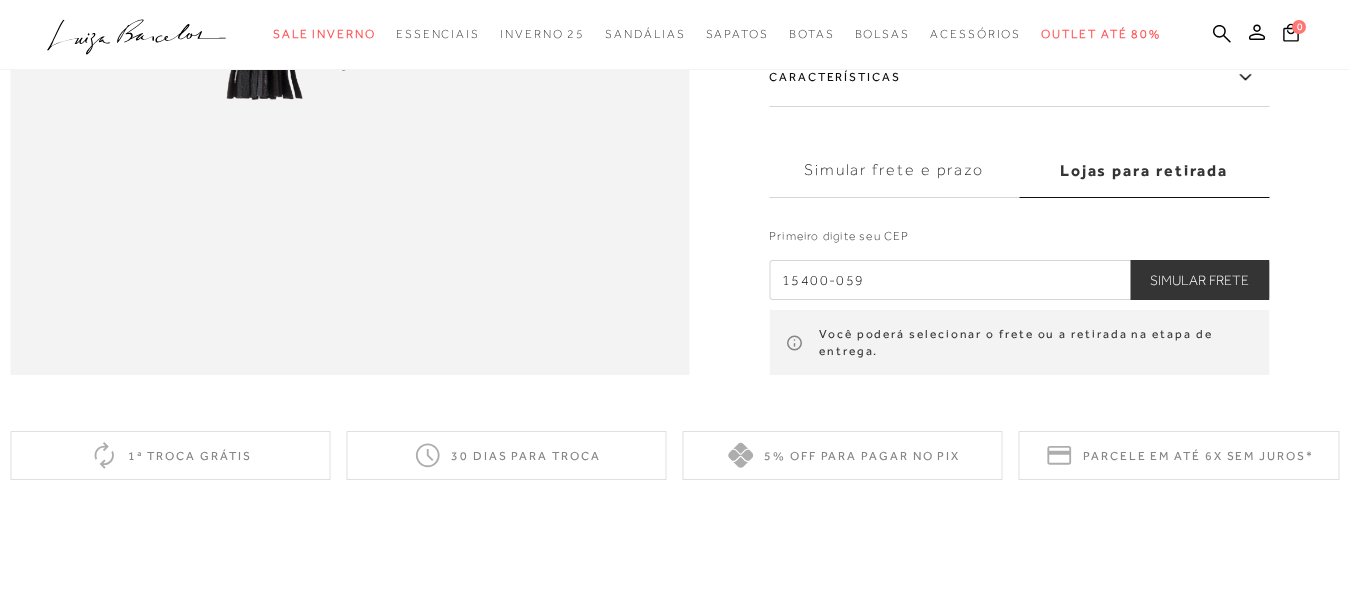 type on "15400-059" 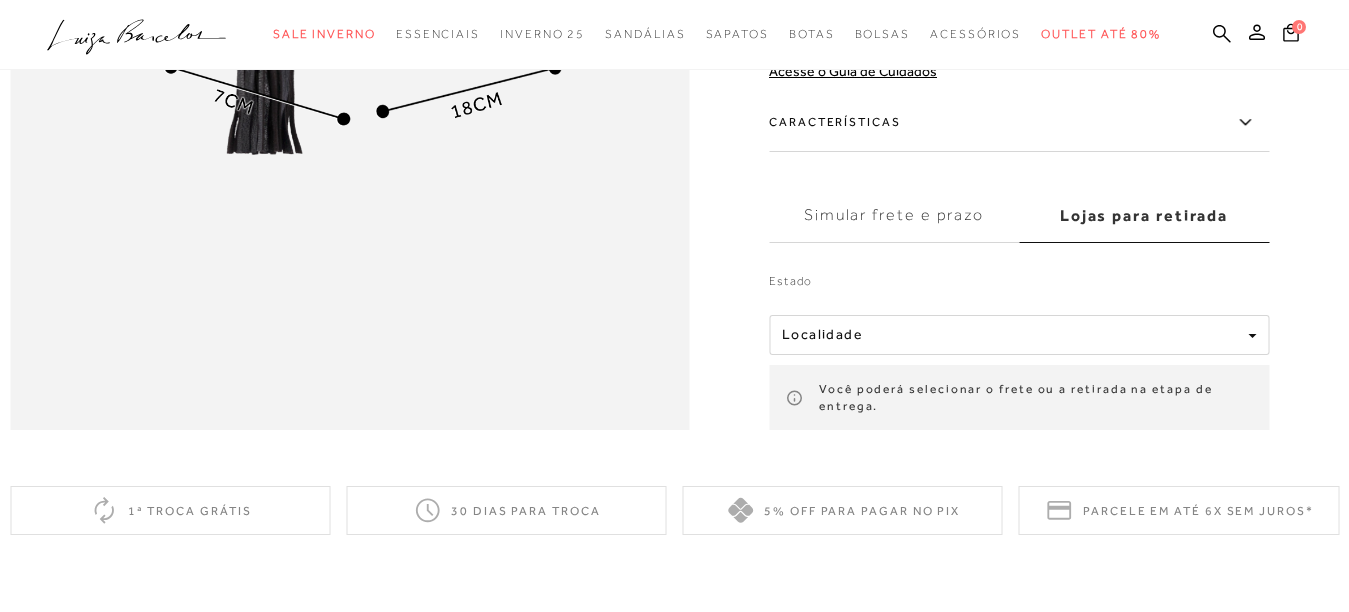 scroll, scrollTop: 1623, scrollLeft: 0, axis: vertical 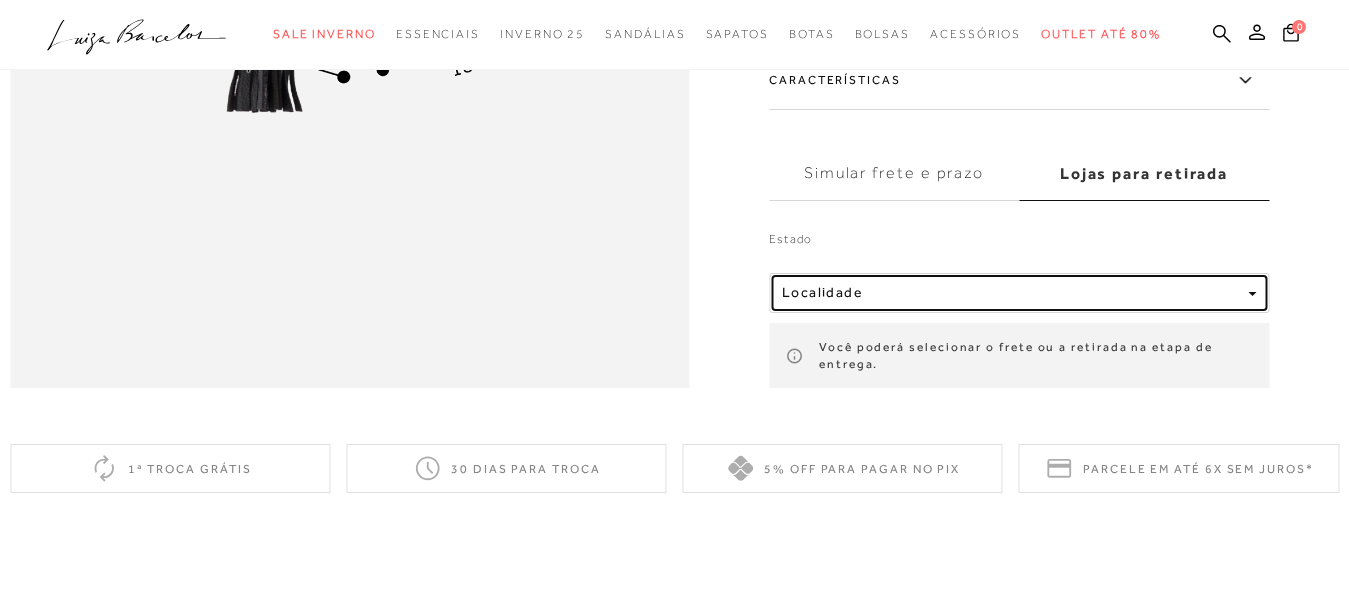 click on "Localidade" at bounding box center [1011, 292] 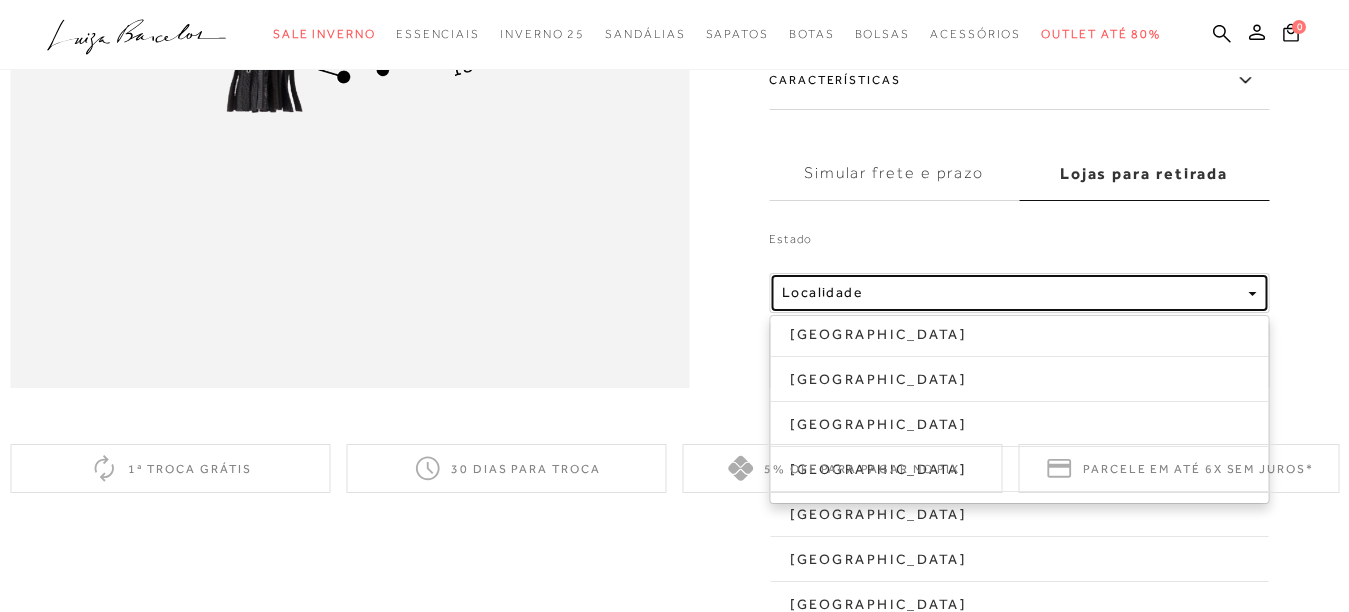 type 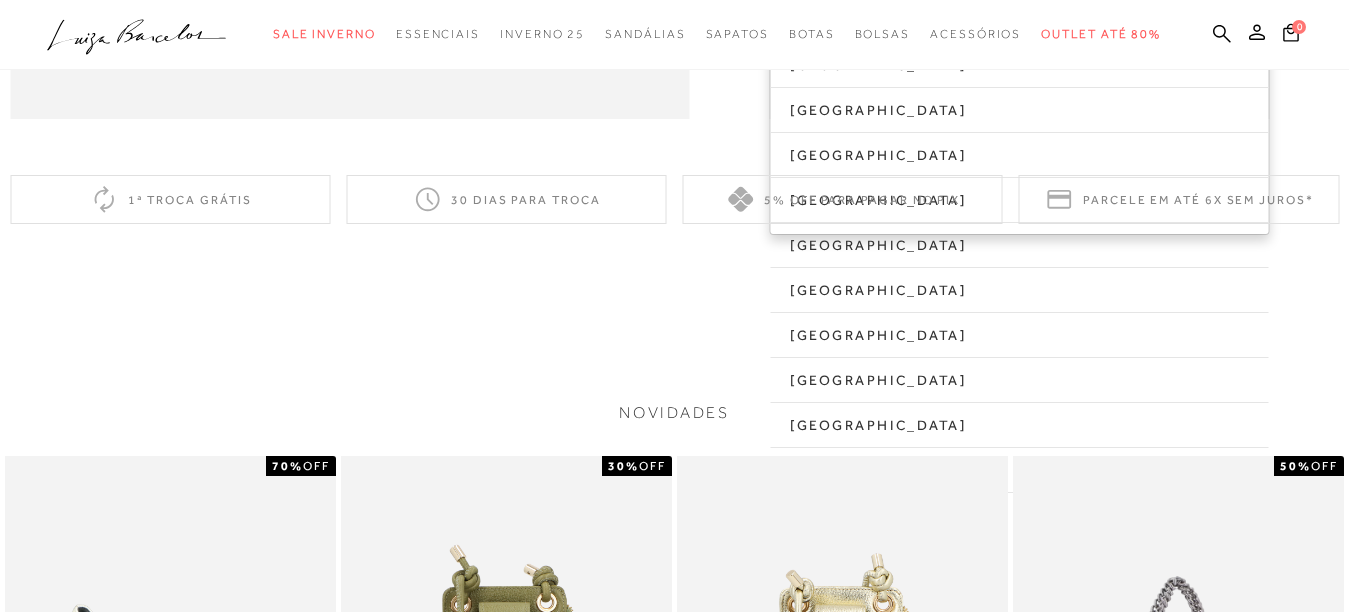 scroll, scrollTop: 1923, scrollLeft: 0, axis: vertical 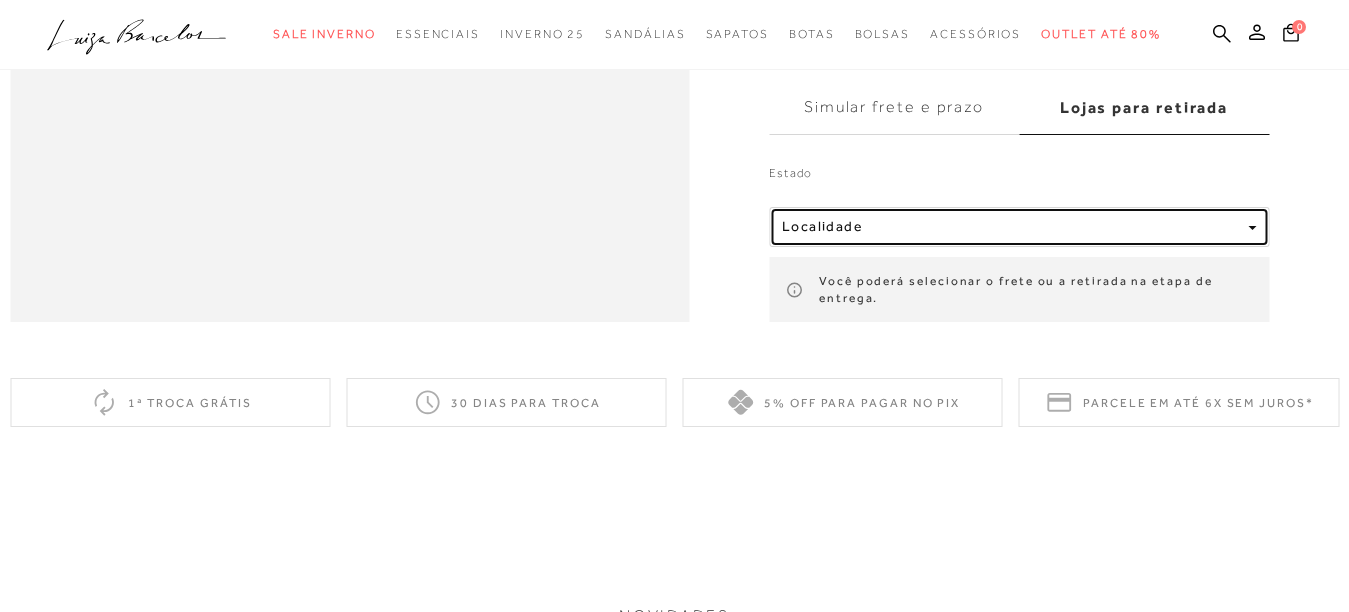 click on "Localidade" at bounding box center (1011, 226) 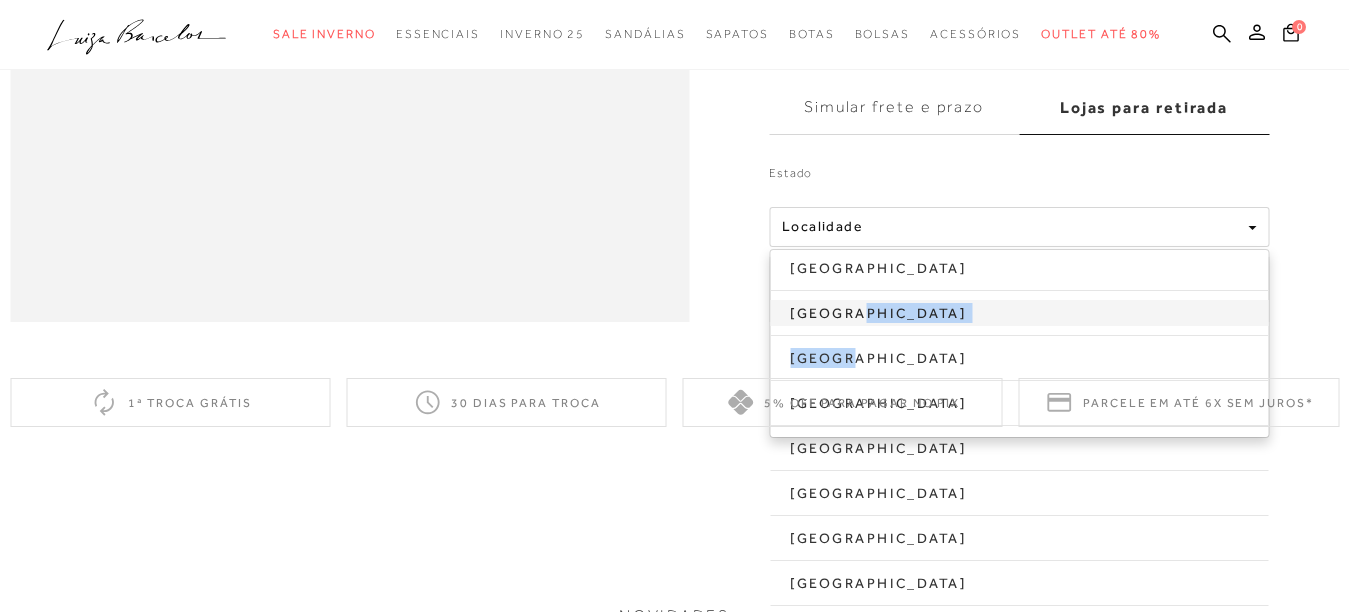 drag, startPoint x: 854, startPoint y: 399, endPoint x: 865, endPoint y: 367, distance: 33.83785 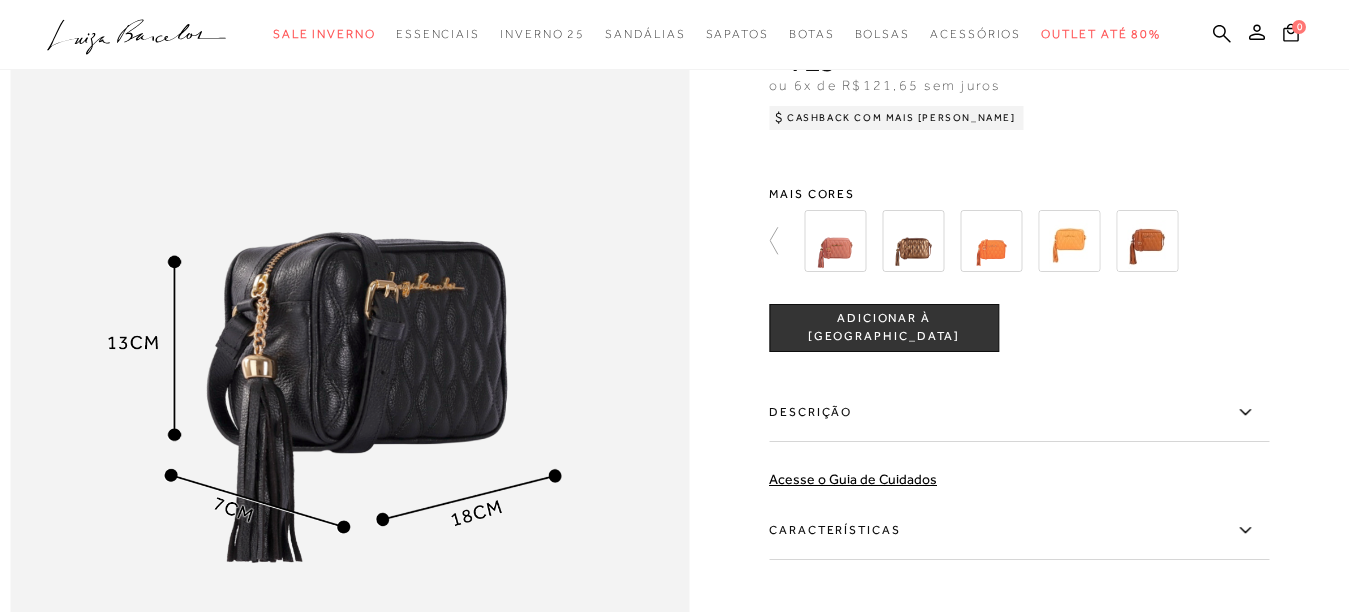 scroll, scrollTop: 1166, scrollLeft: 0, axis: vertical 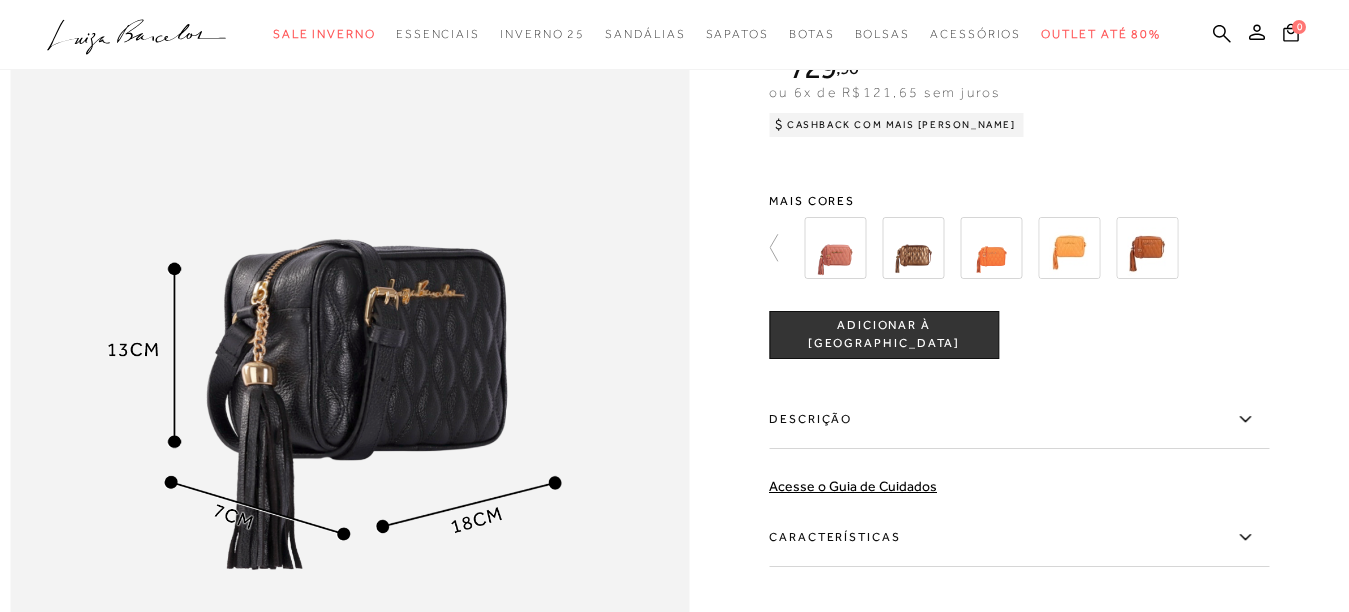 click on "ADICIONAR À [GEOGRAPHIC_DATA]" at bounding box center (884, 334) 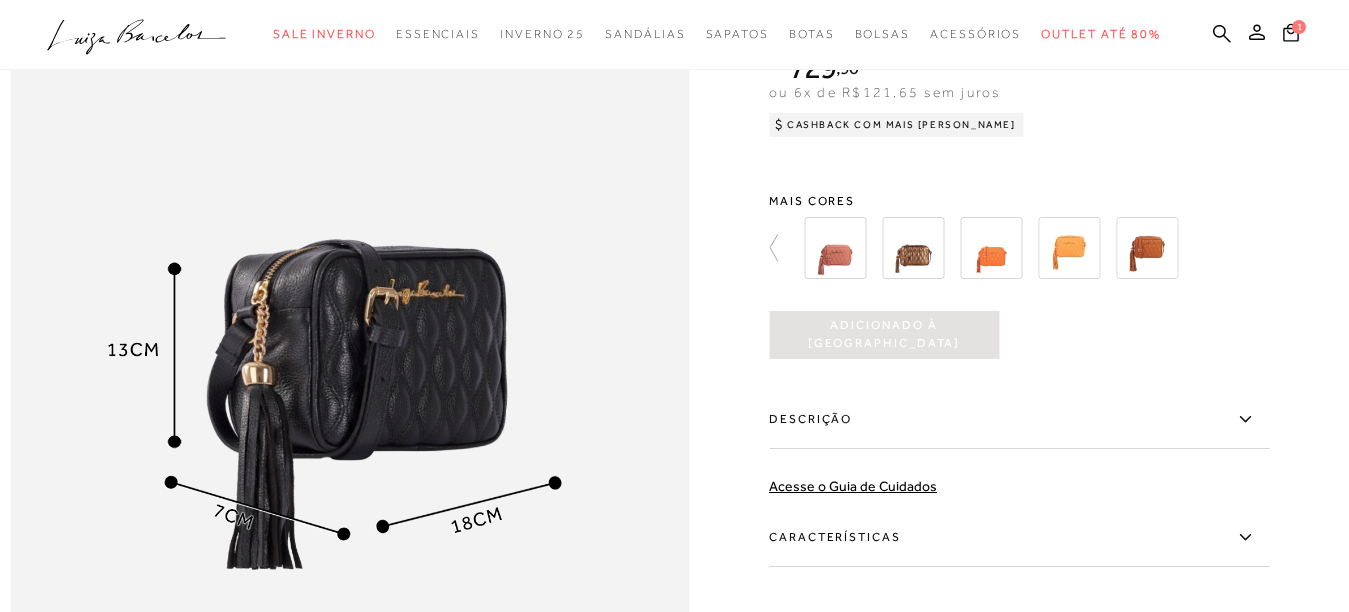 scroll, scrollTop: 0, scrollLeft: 0, axis: both 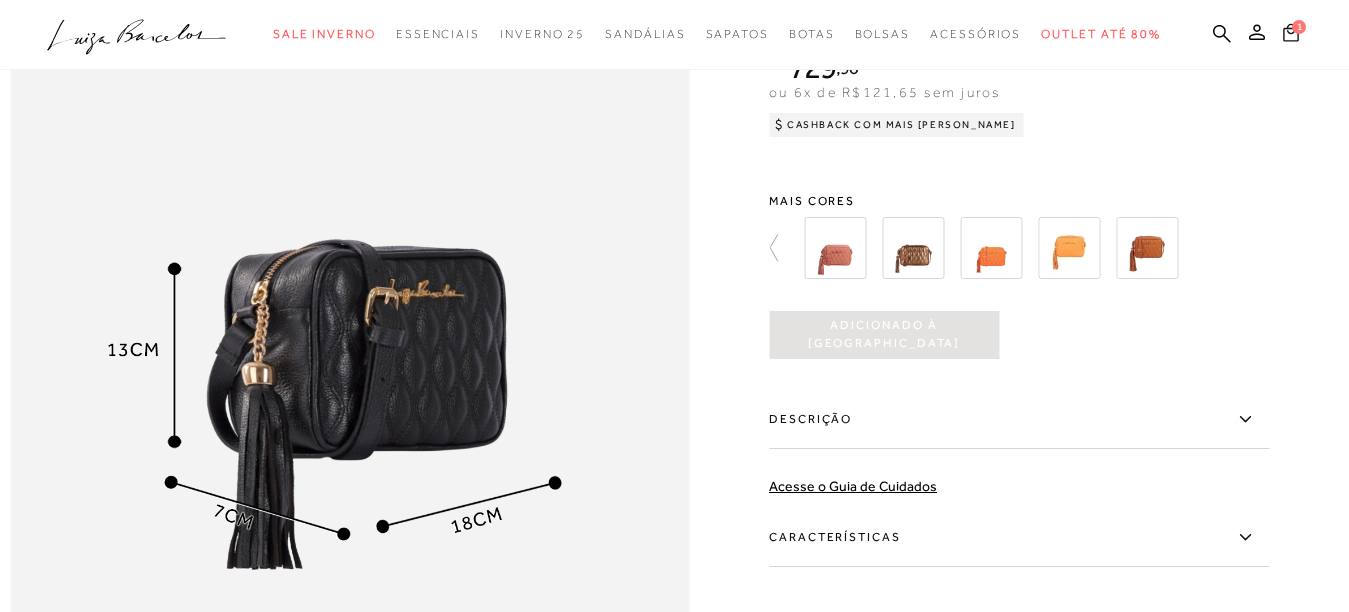 click on "1" at bounding box center (1299, 26) 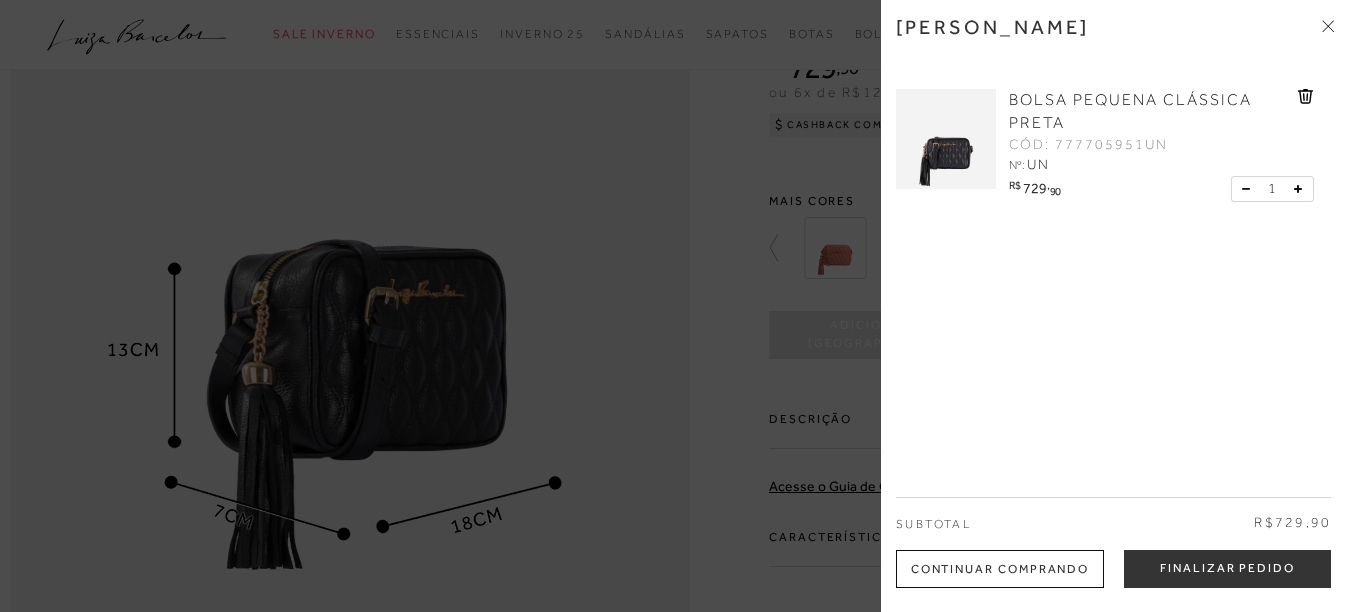 click on "Continuar Comprando" at bounding box center [1000, 569] 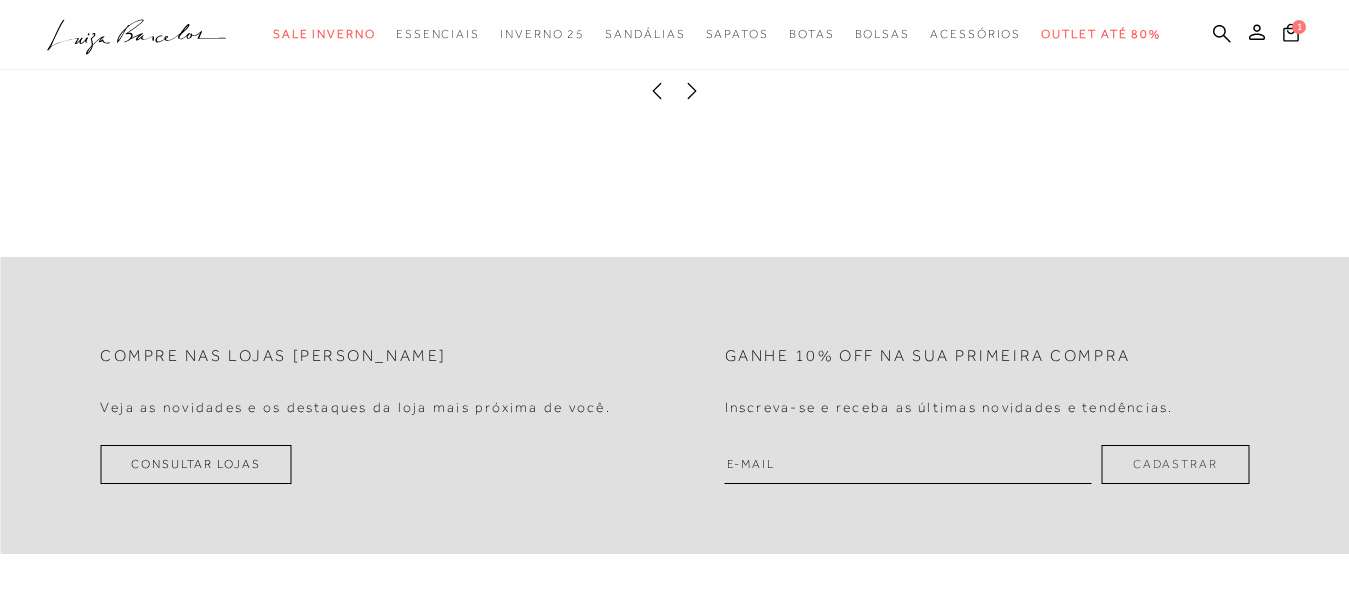 scroll, scrollTop: 2775, scrollLeft: 0, axis: vertical 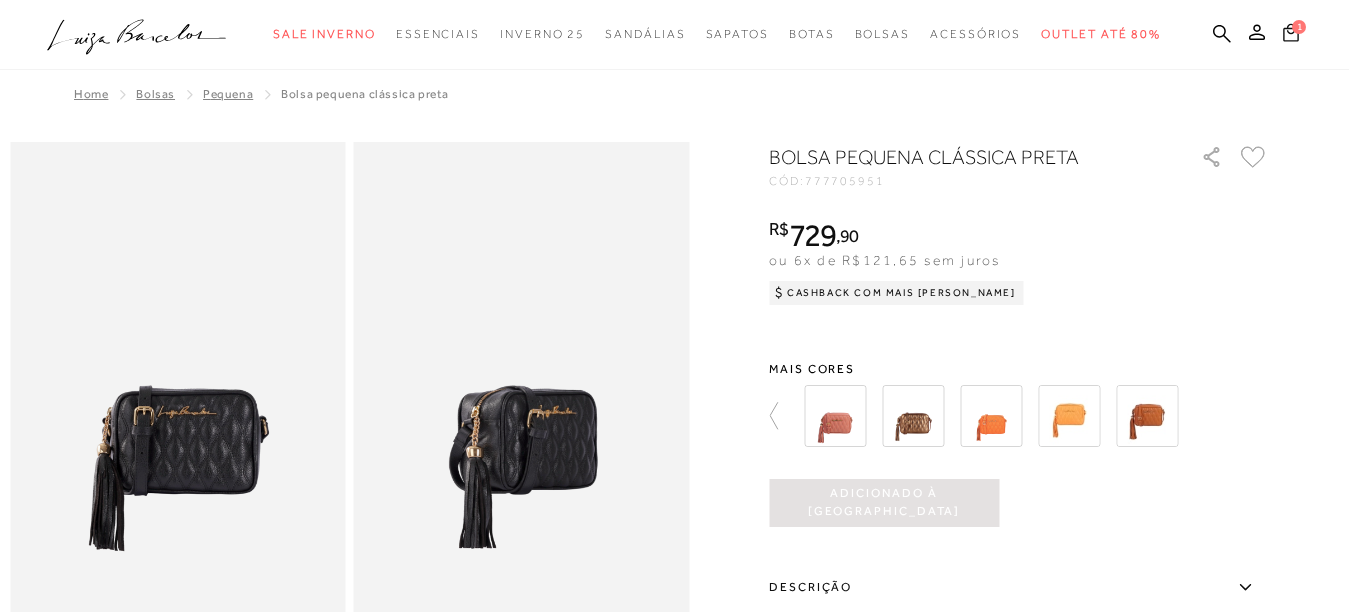 click 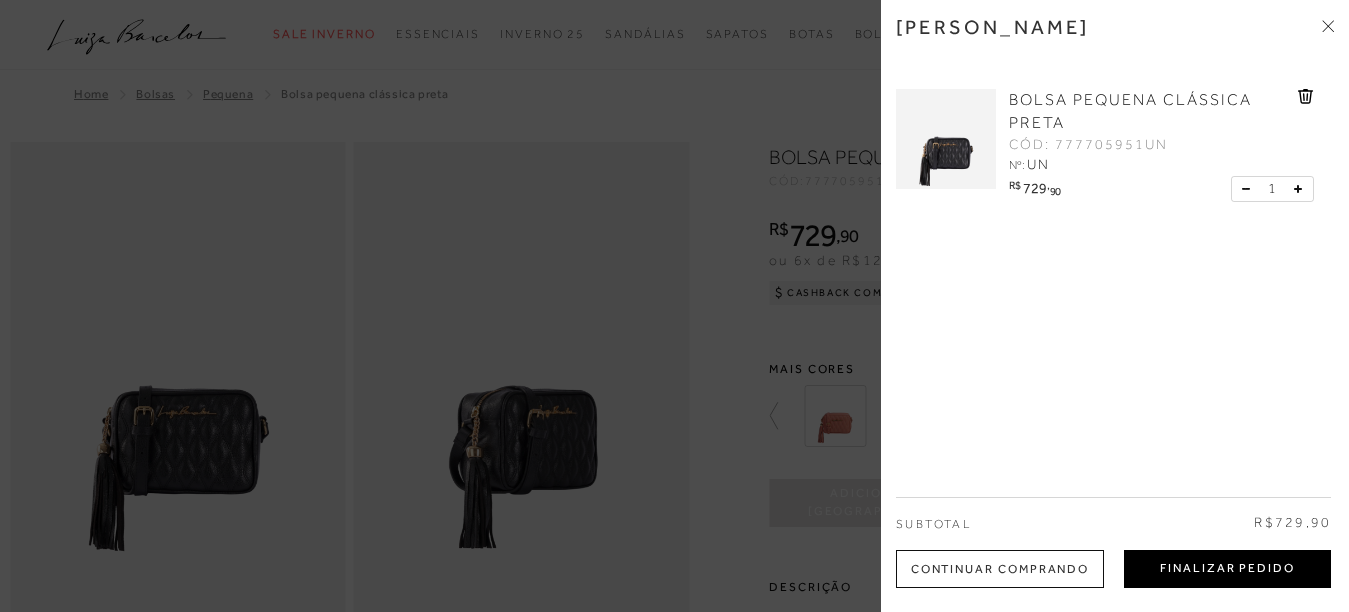 click on "Finalizar Pedido" at bounding box center [1227, 569] 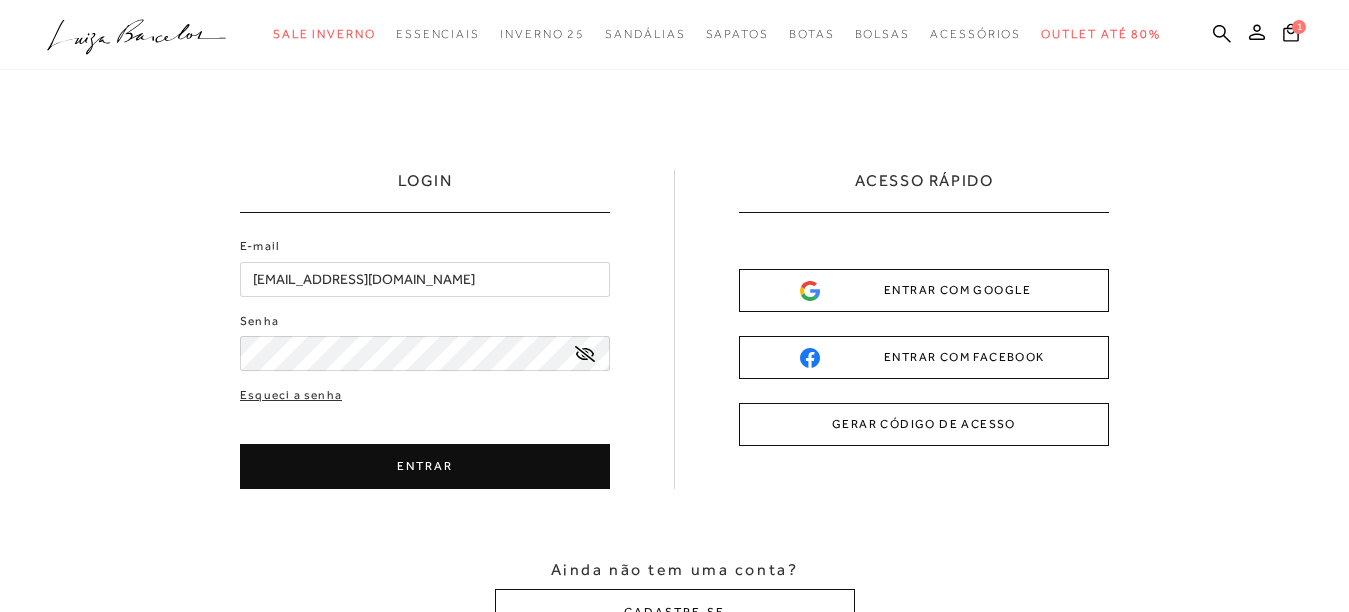 scroll, scrollTop: 0, scrollLeft: 0, axis: both 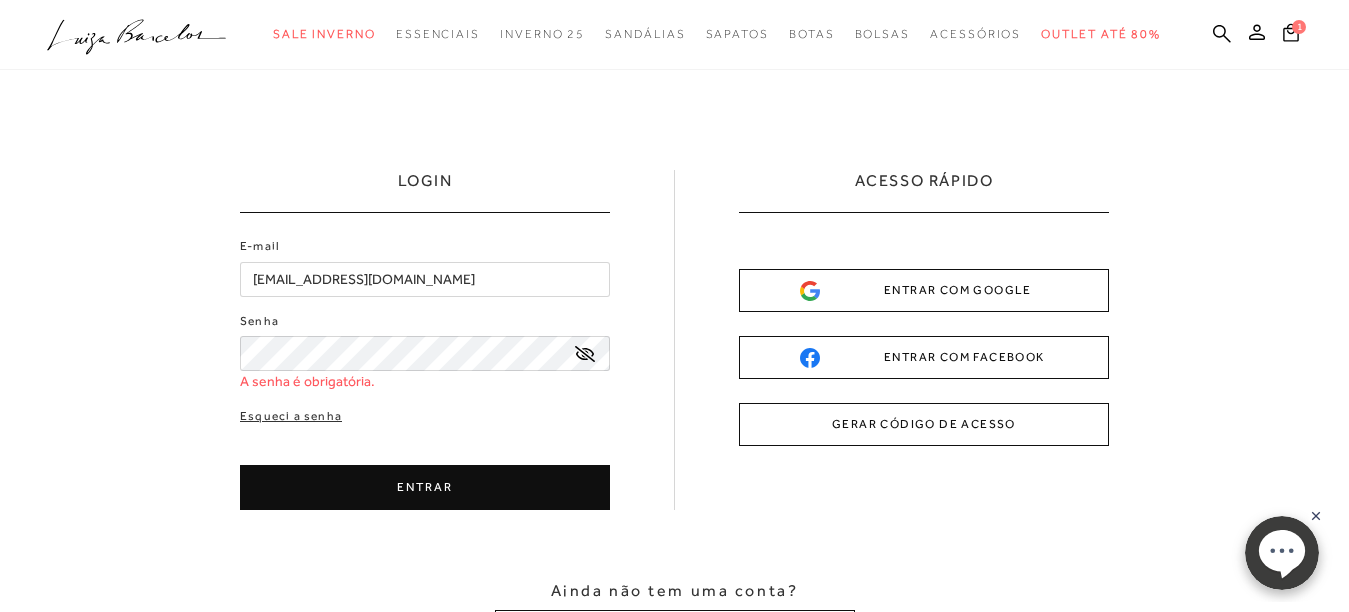 click 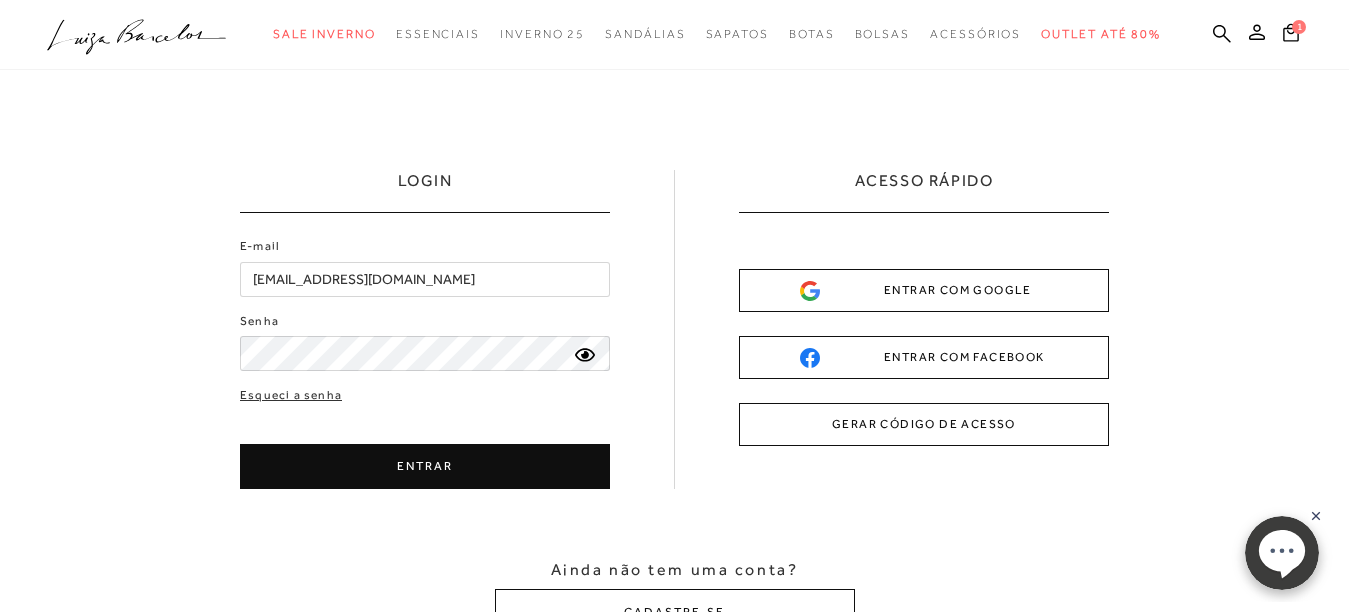 click on "ENTRAR" at bounding box center (425, 466) 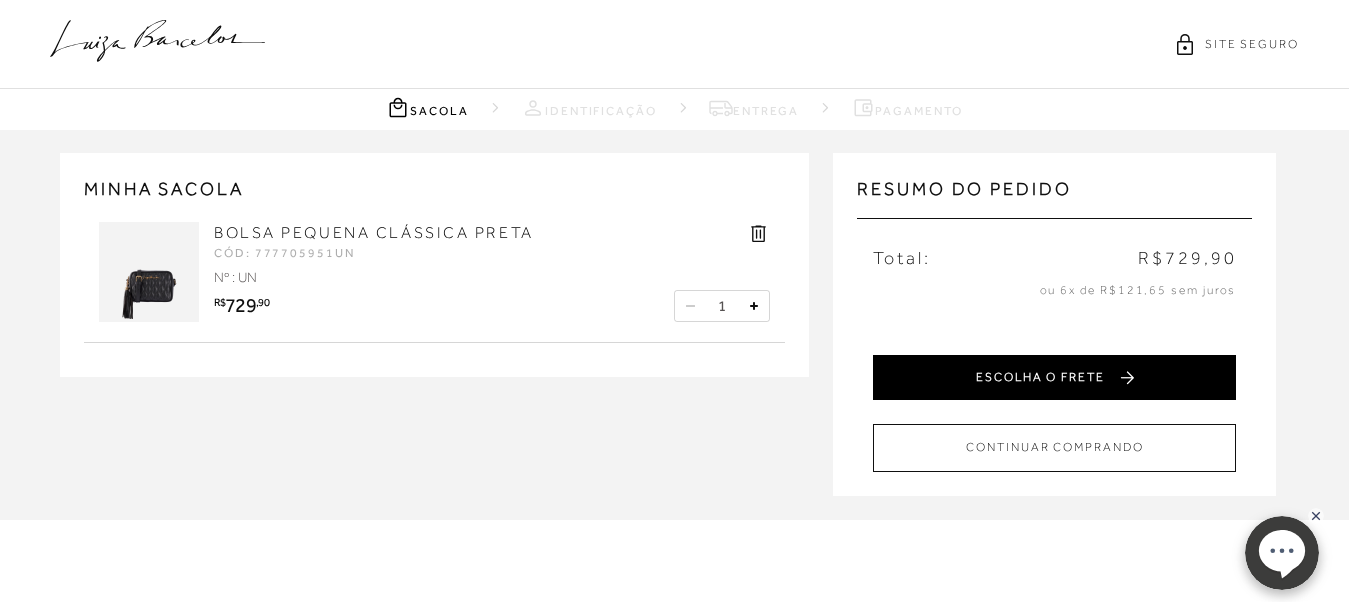 click on "ESCOLHA O FRETE" at bounding box center (1054, 377) 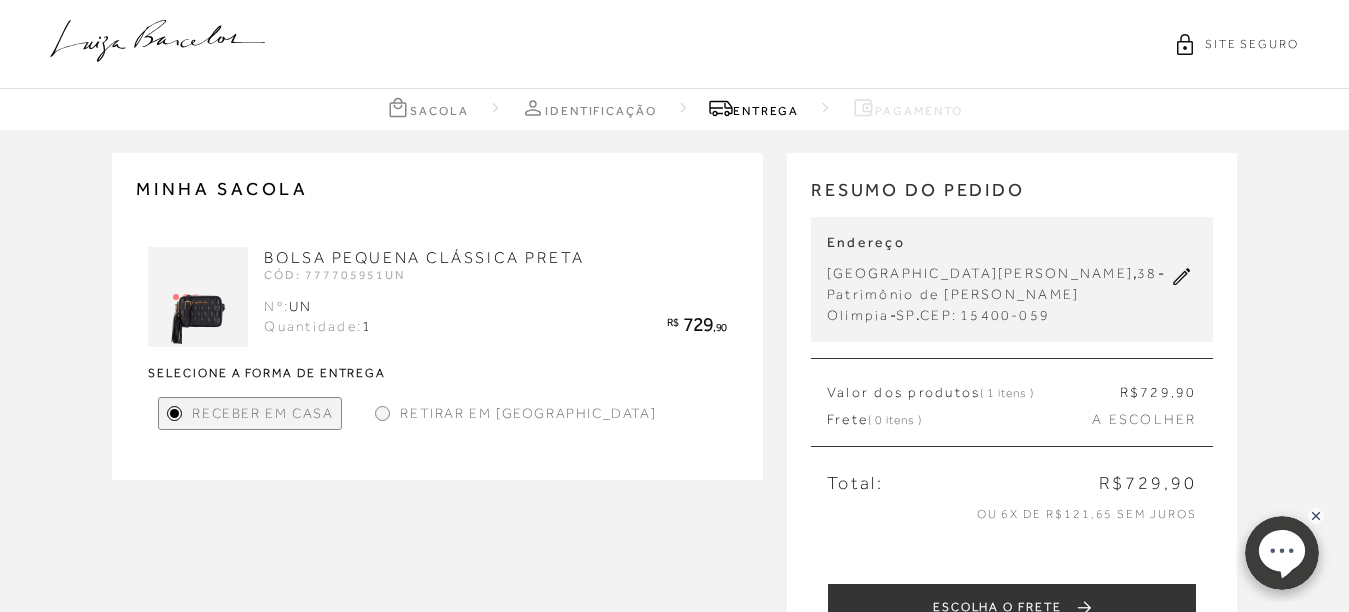 click at bounding box center (382, 413) 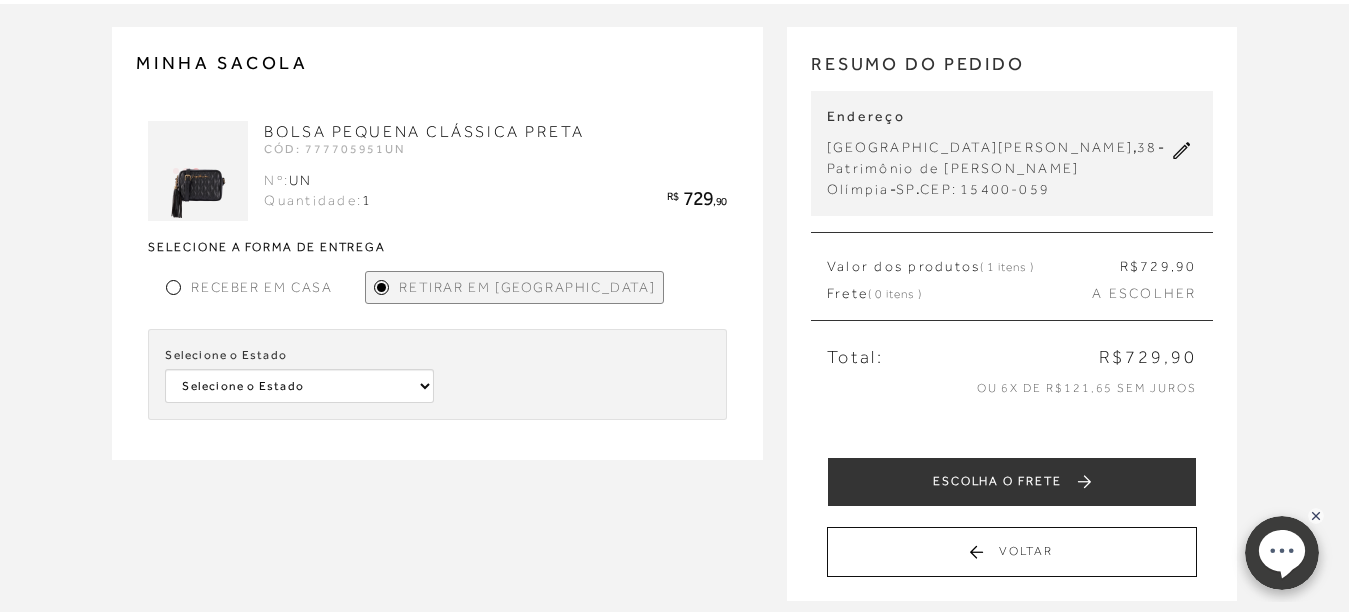scroll, scrollTop: 128, scrollLeft: 0, axis: vertical 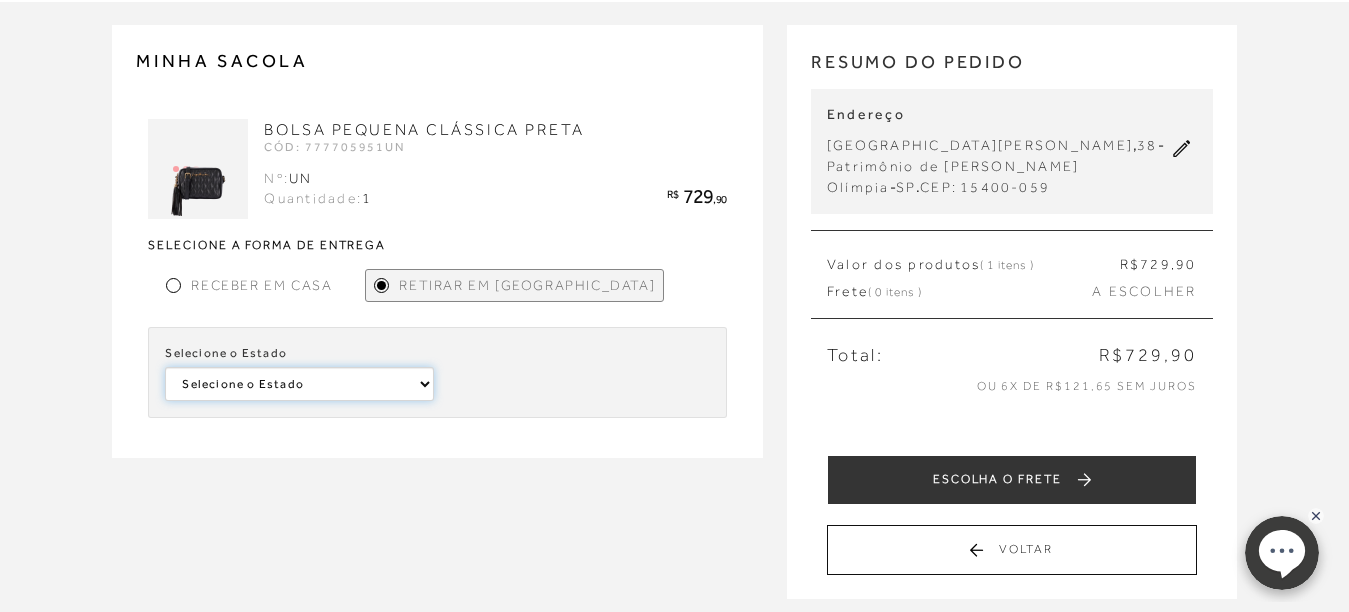 click on "Selecione o Estado [GEOGRAPHIC_DATA] [GEOGRAPHIC_DATA] [GEOGRAPHIC_DATA] [GEOGRAPHIC_DATA] [GEOGRAPHIC_DATA] [GEOGRAPHIC_DATA] [GEOGRAPHIC_DATA] [GEOGRAPHIC_DATA] [GEOGRAPHIC_DATA] [GEOGRAPHIC_DATA]" at bounding box center (299, 384) 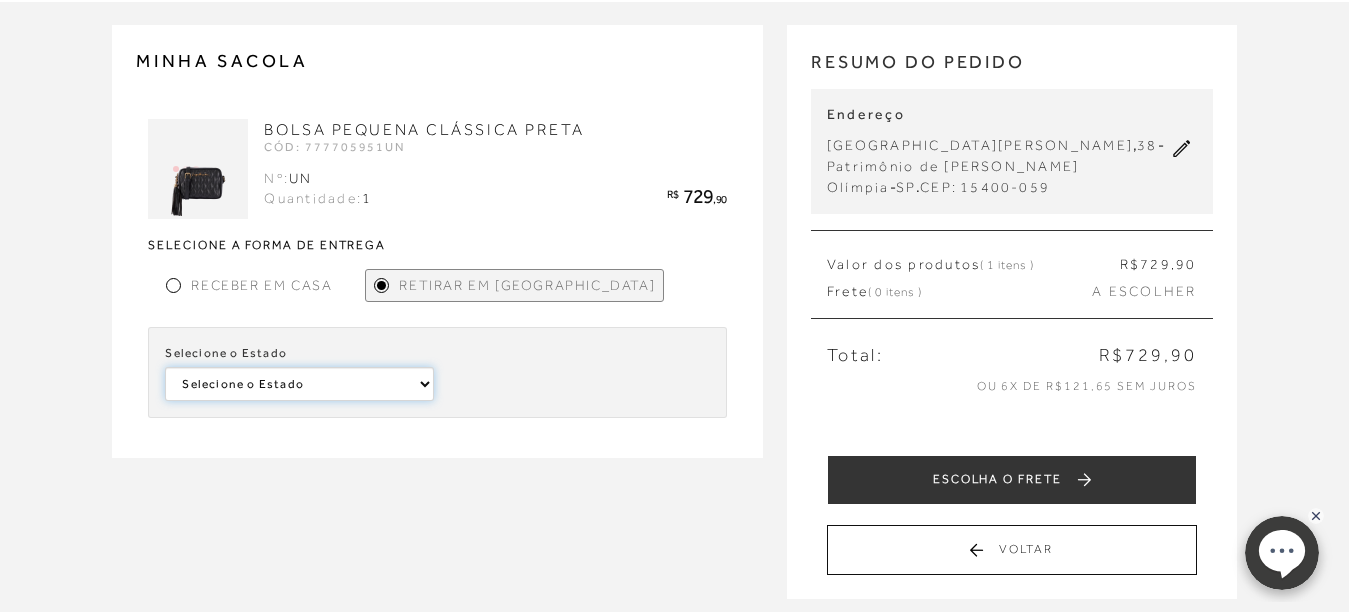 select 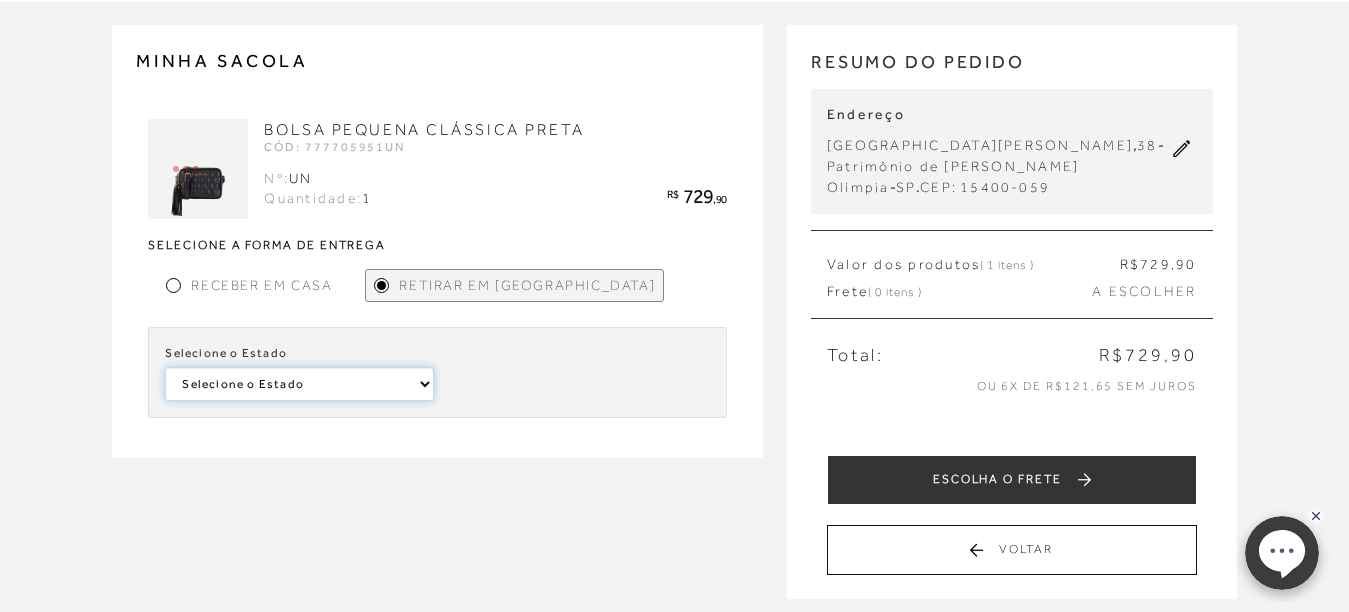 click on "Selecione o Estado [GEOGRAPHIC_DATA] [GEOGRAPHIC_DATA] [GEOGRAPHIC_DATA] [GEOGRAPHIC_DATA] [GEOGRAPHIC_DATA] [GEOGRAPHIC_DATA] [GEOGRAPHIC_DATA] [GEOGRAPHIC_DATA] [GEOGRAPHIC_DATA] [GEOGRAPHIC_DATA]" at bounding box center (299, 384) 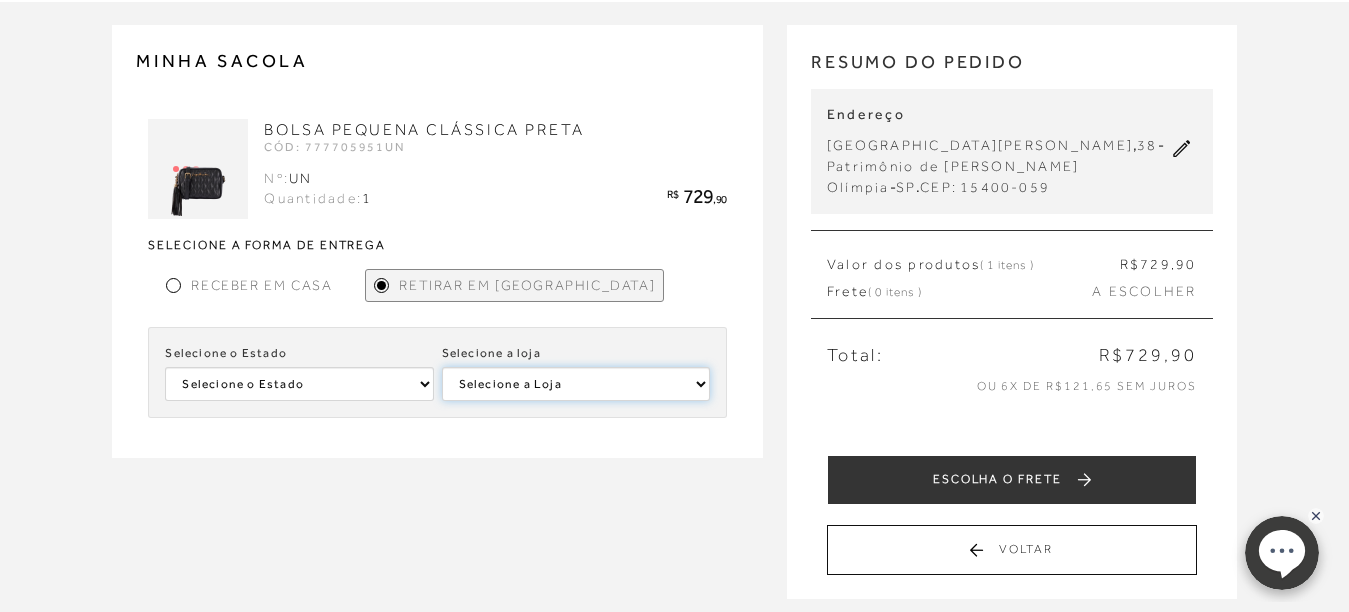 click on "Selecione a [PERSON_NAME] [GEOGRAPHIC_DATA]" at bounding box center [576, 384] 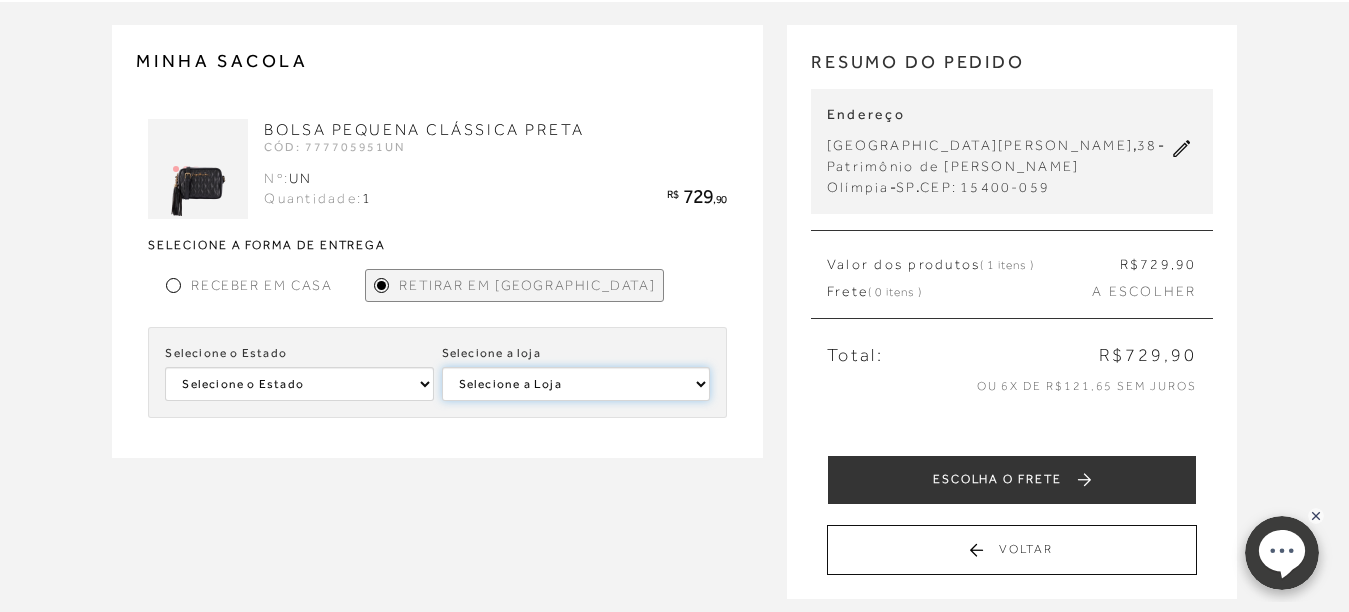select 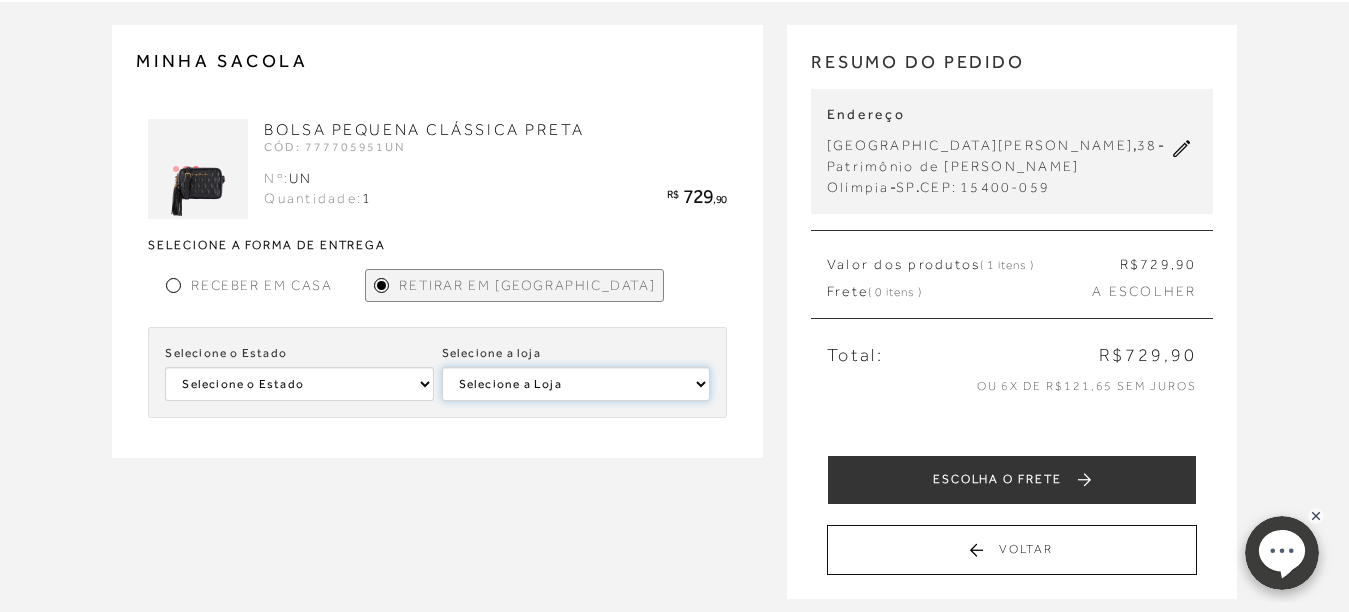 click on "Selecione a [PERSON_NAME] [GEOGRAPHIC_DATA]" at bounding box center (576, 384) 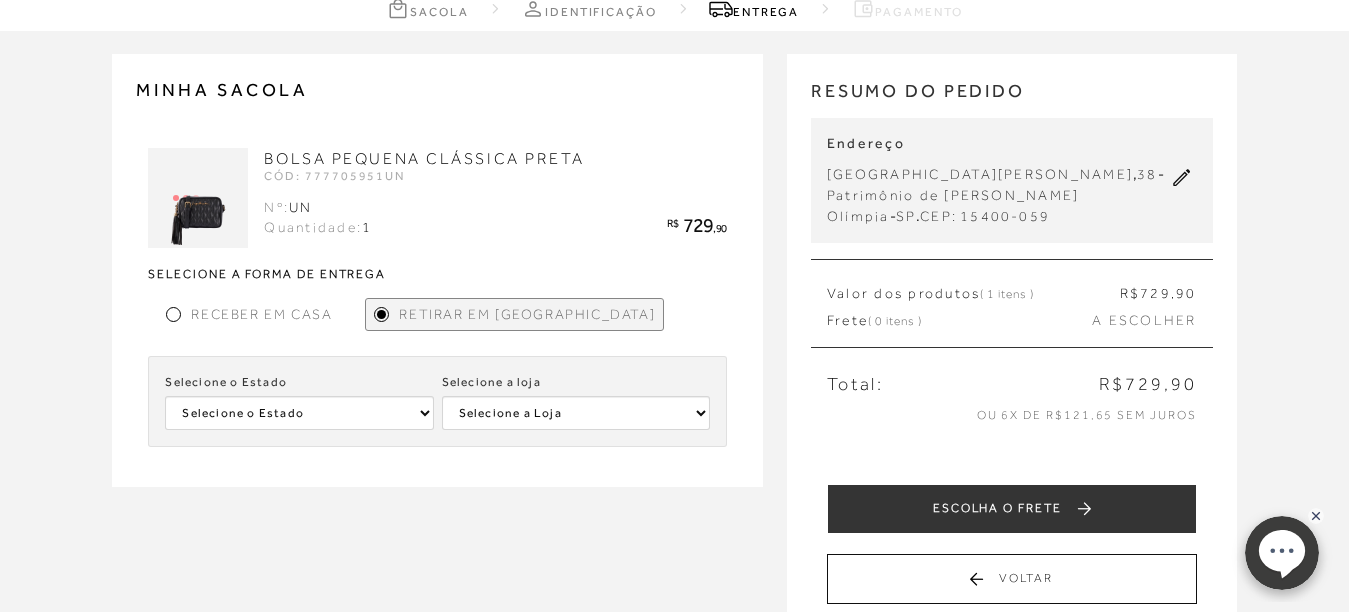 scroll, scrollTop: 100, scrollLeft: 0, axis: vertical 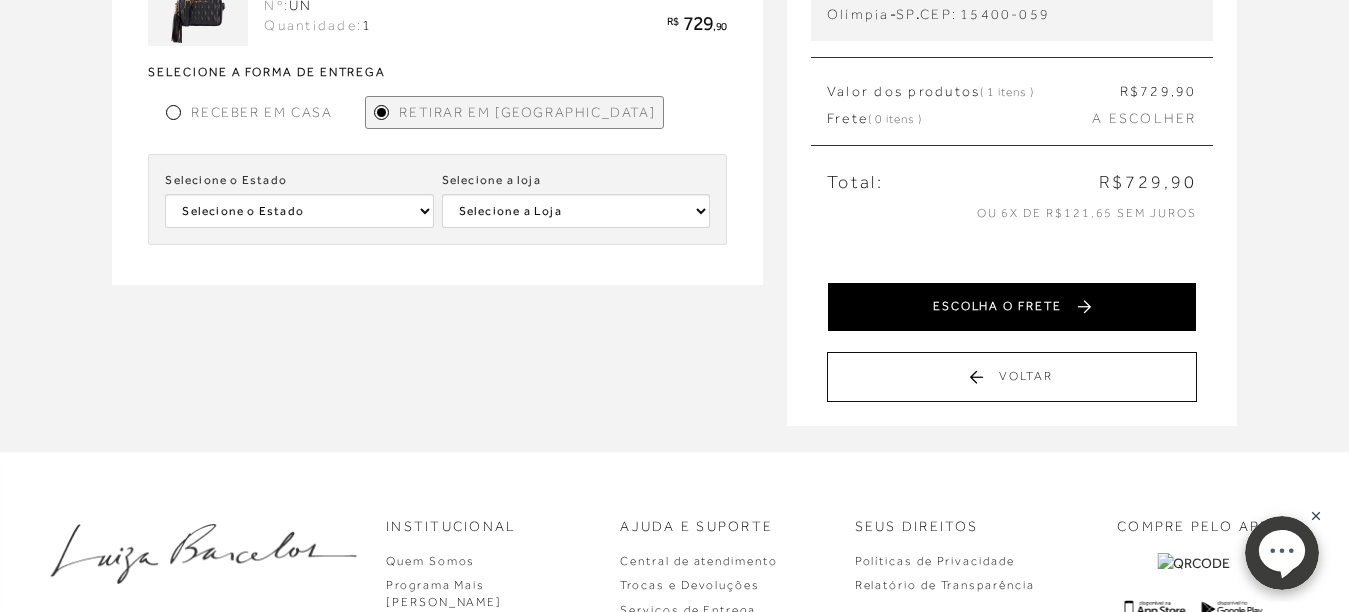click on "ESCOLHA O FRETE" at bounding box center (1012, 307) 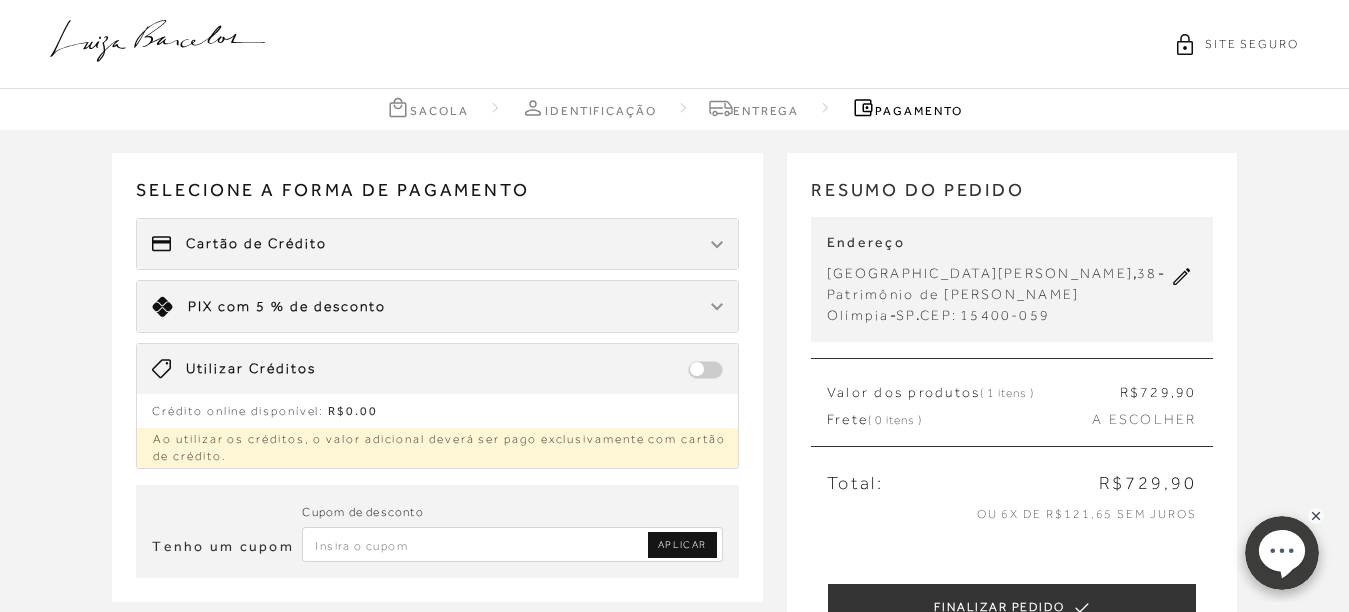 click on "Cartão de Crédito" at bounding box center (256, 244) 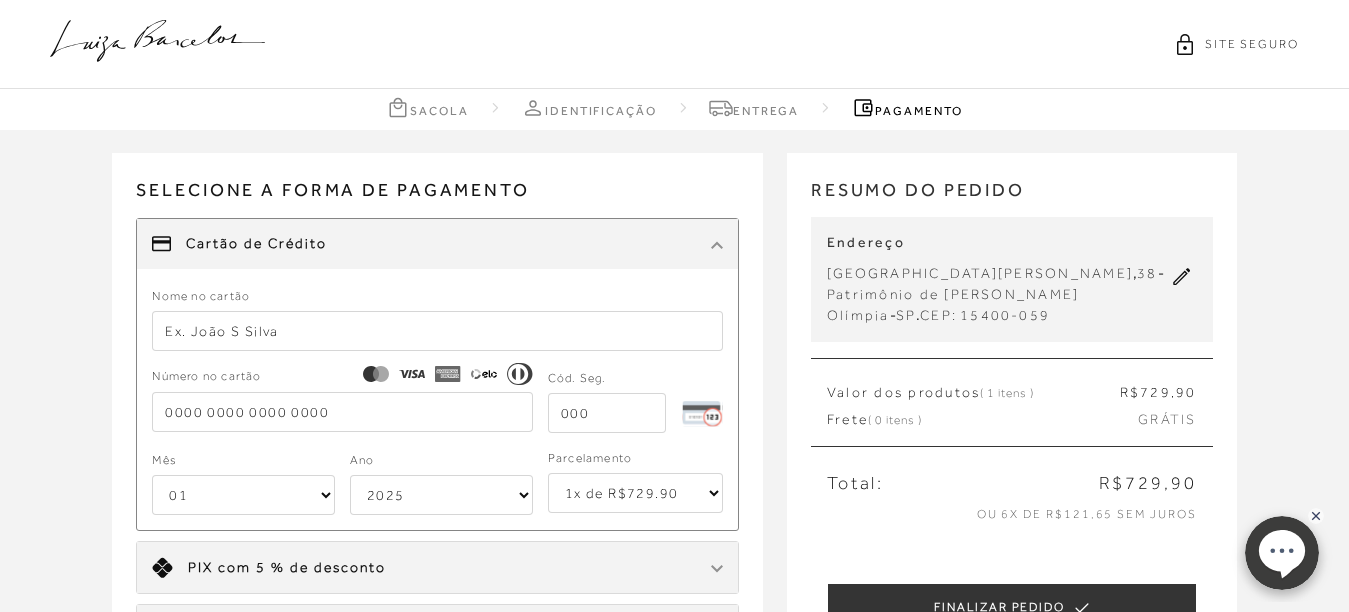 click on "Cartão de Crédito" at bounding box center [256, 244] 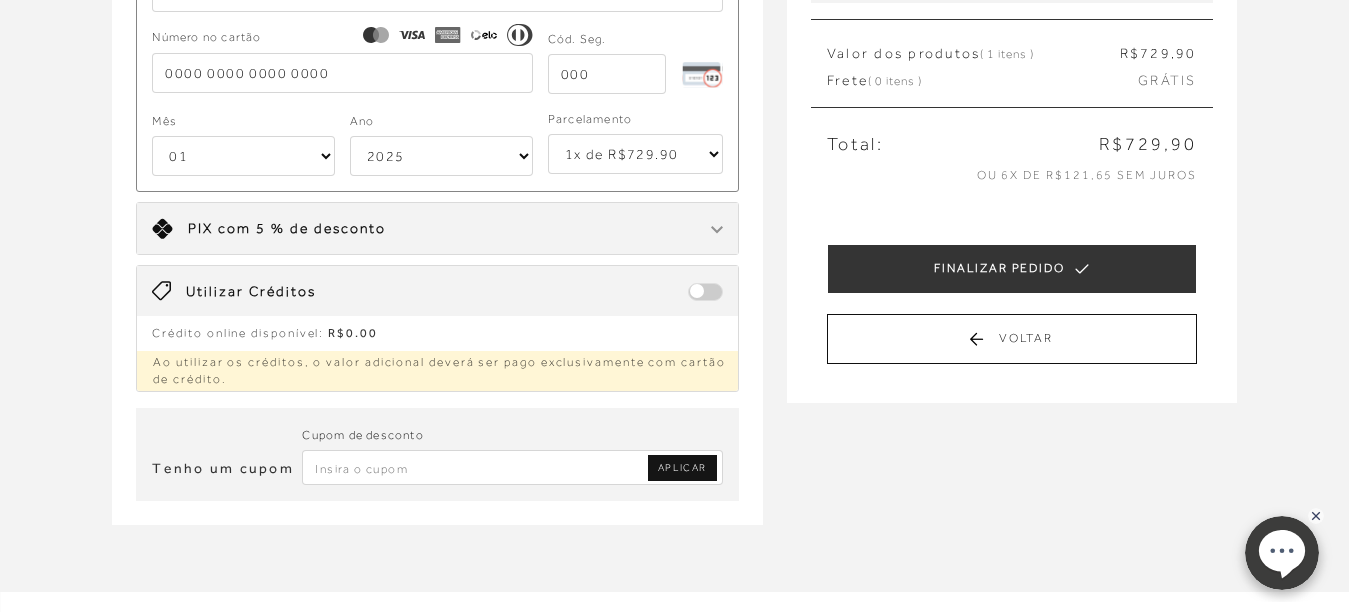 scroll, scrollTop: 355, scrollLeft: 0, axis: vertical 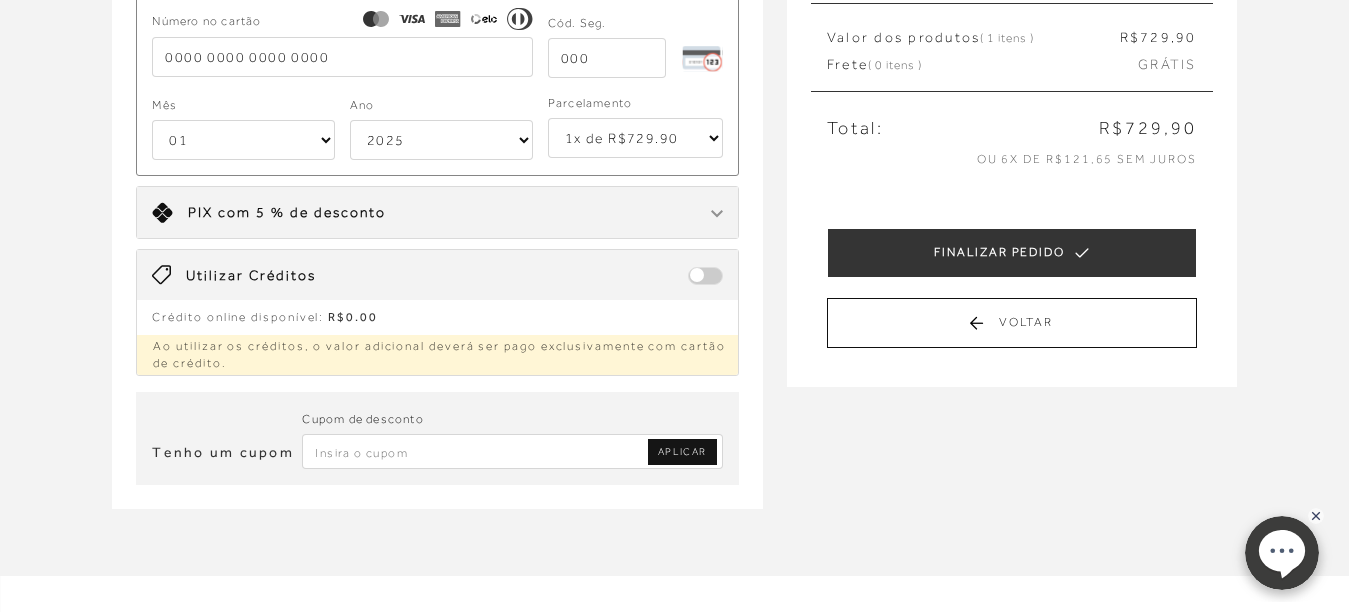 click at bounding box center [717, 214] 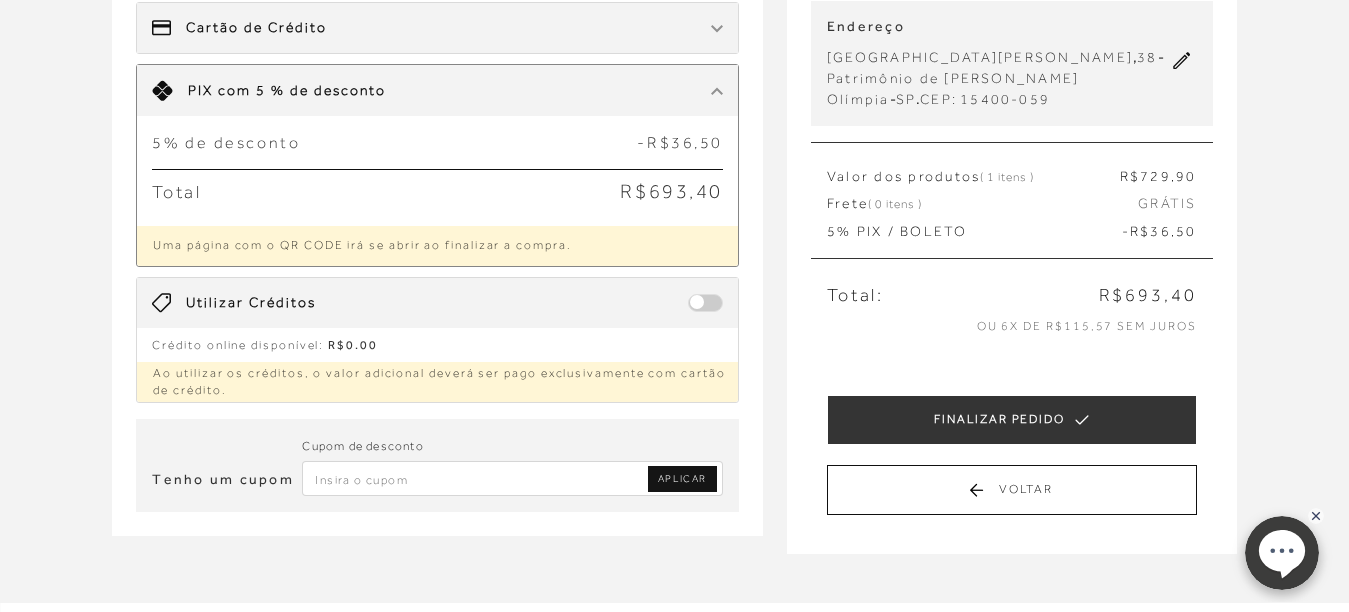 scroll, scrollTop: 244, scrollLeft: 0, axis: vertical 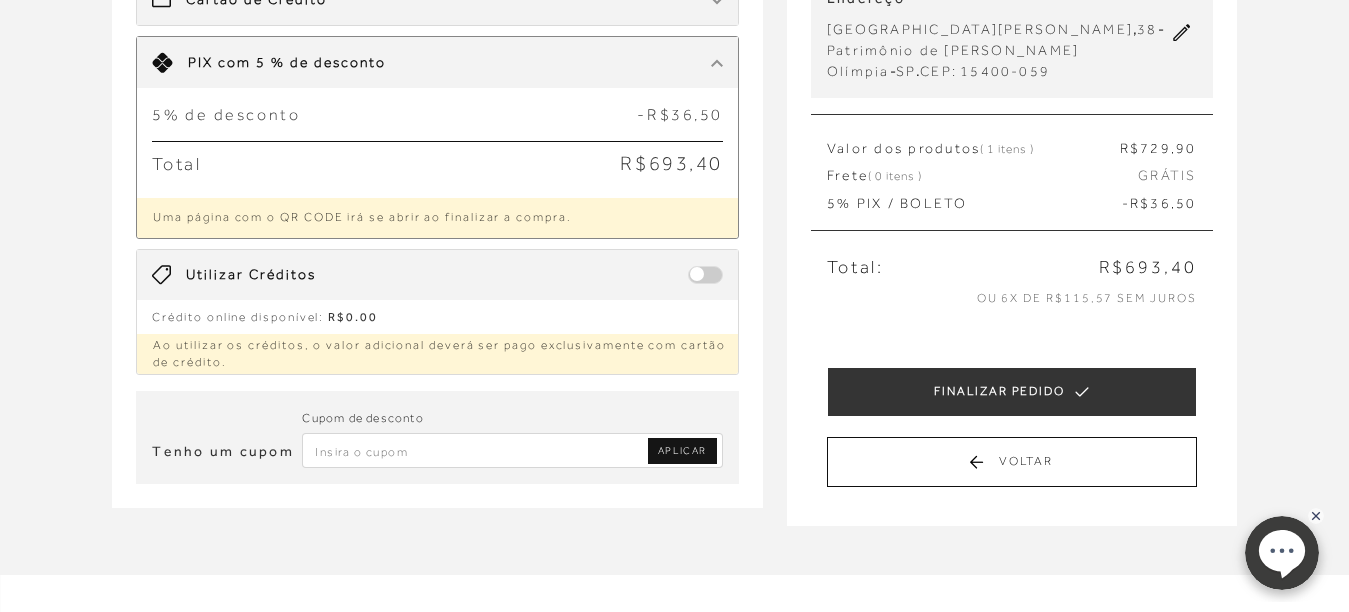 click at bounding box center [717, 63] 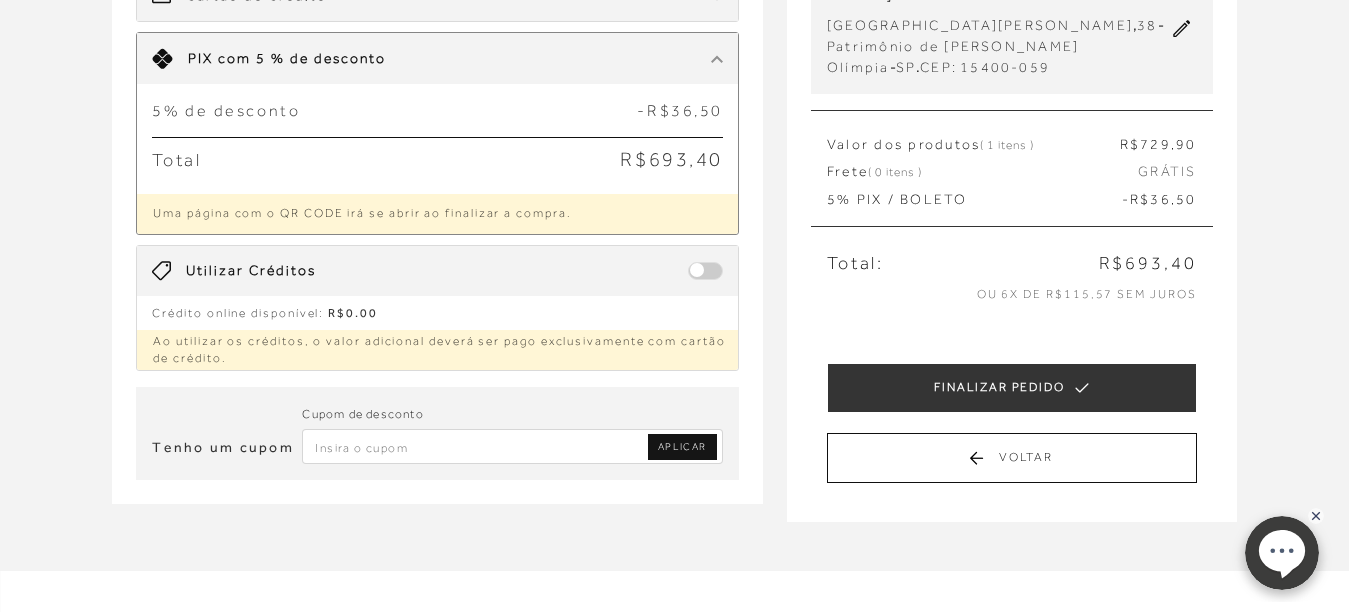 scroll, scrollTop: 284, scrollLeft: 0, axis: vertical 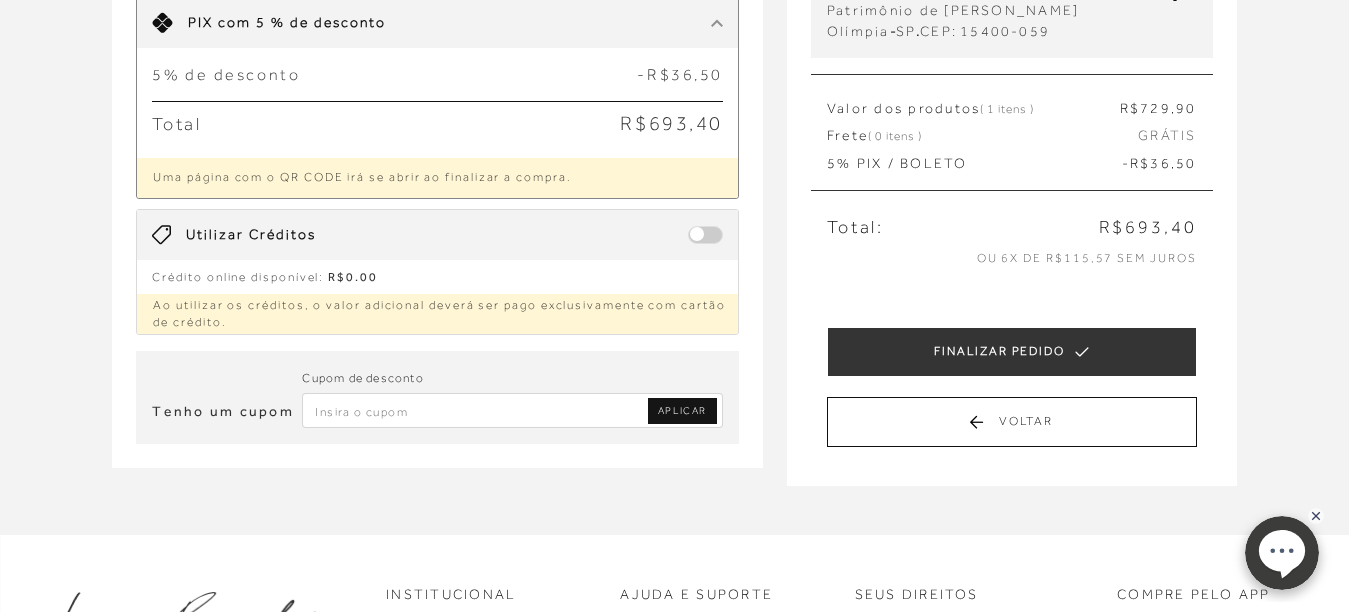 click at bounding box center [512, 410] 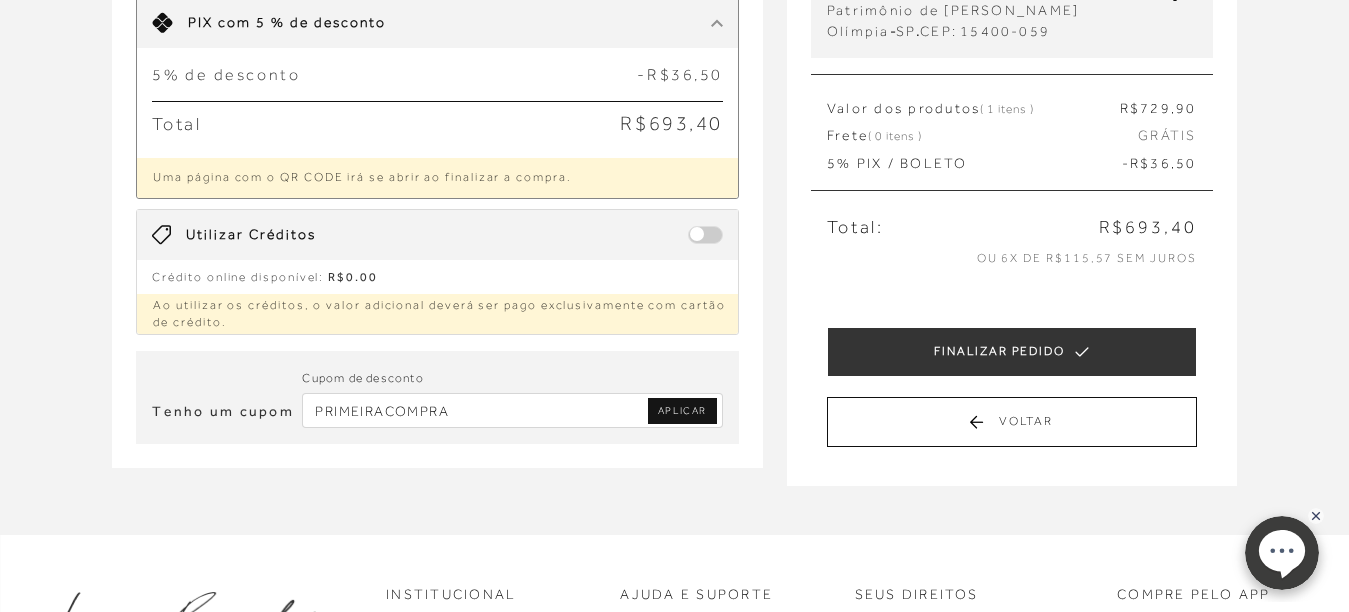 type on "PRIMEIRACOMPRA" 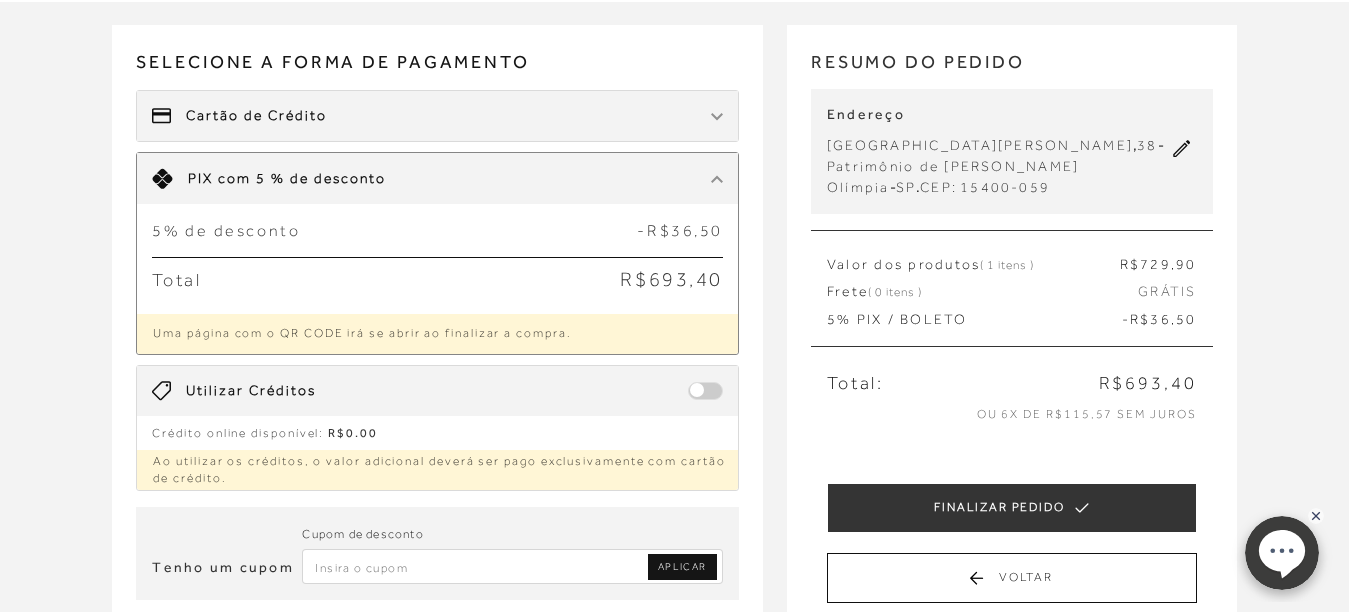 scroll, scrollTop: 119, scrollLeft: 0, axis: vertical 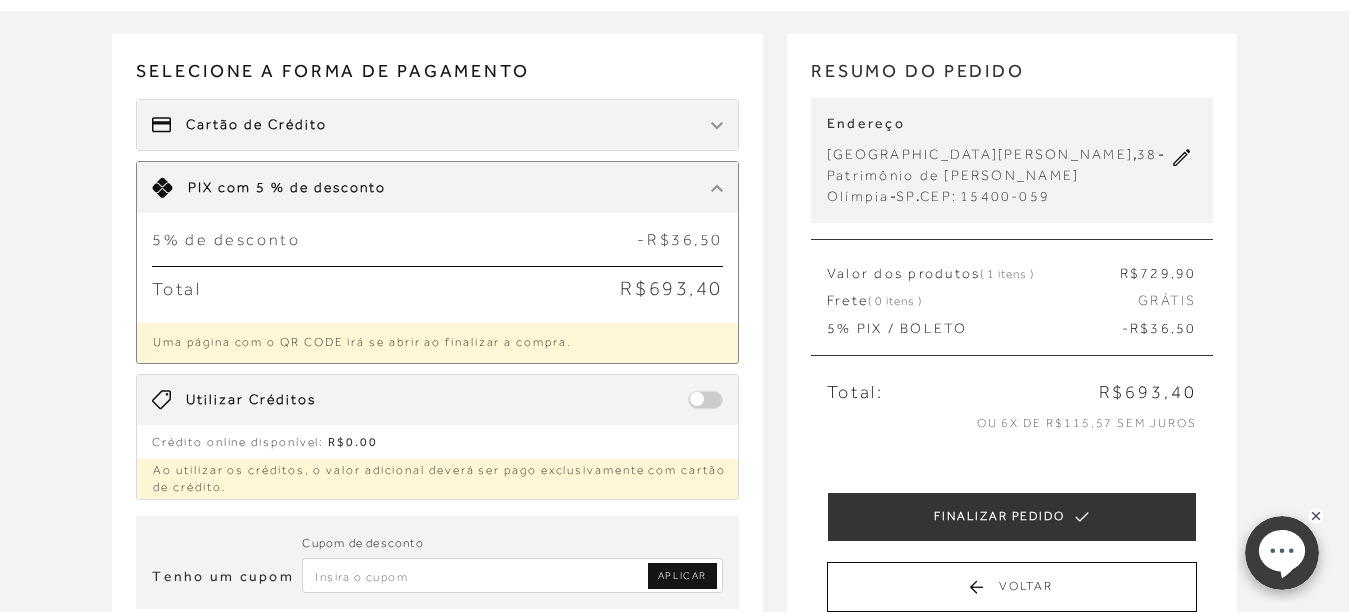 click at bounding box center [512, 575] 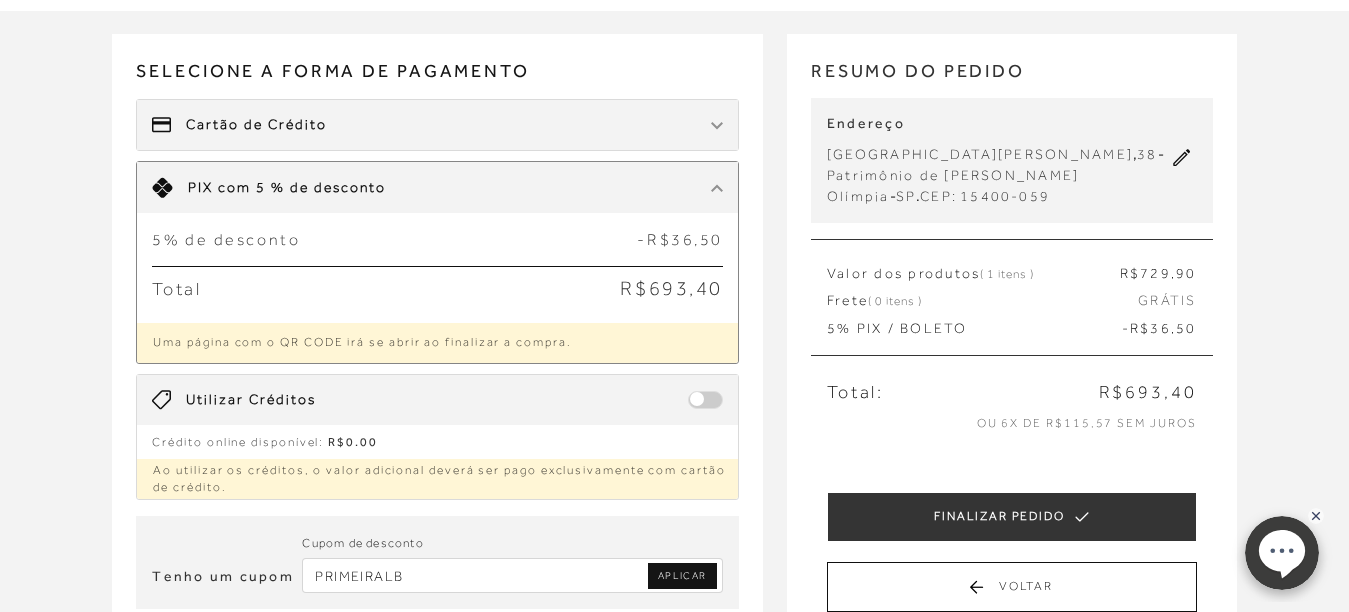 type on "PRIMEIRALB" 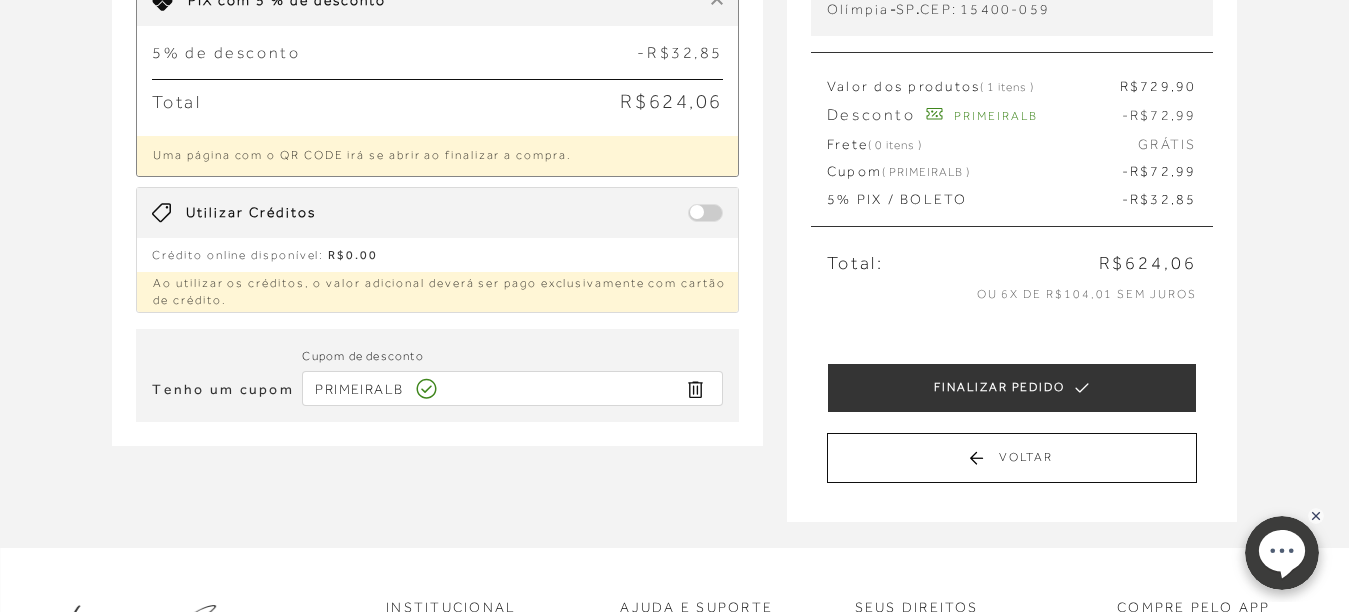 scroll, scrollTop: 308, scrollLeft: 0, axis: vertical 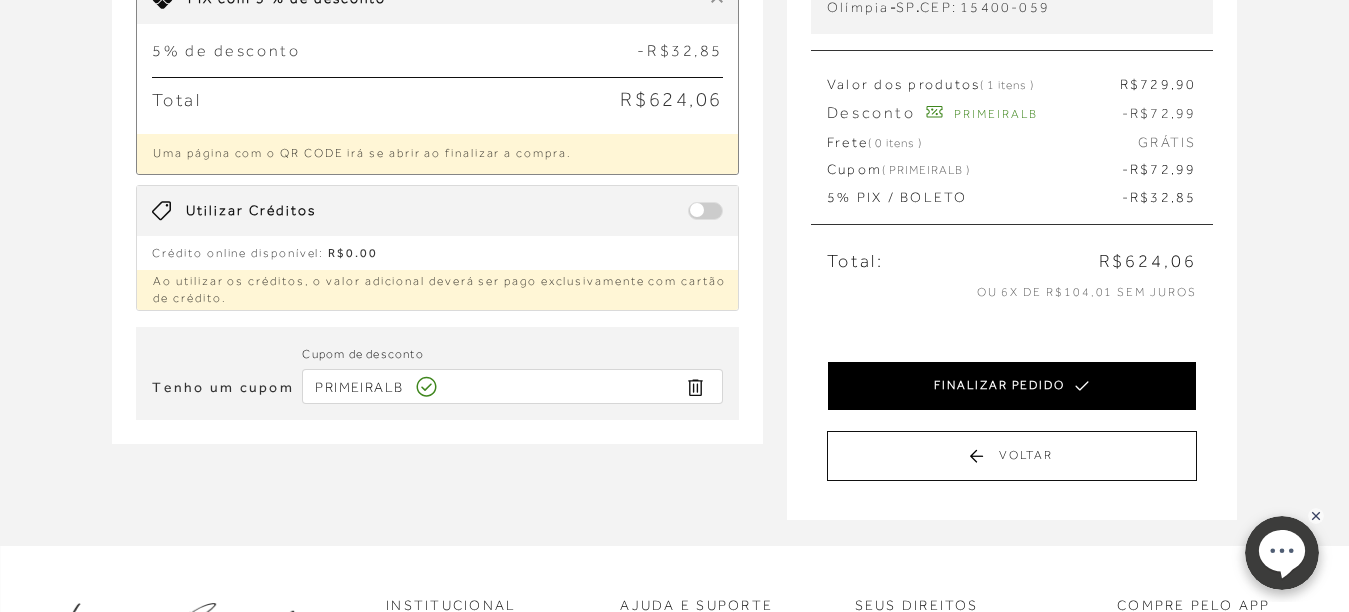 click on "FINALIZAR PEDIDO" at bounding box center [1012, 386] 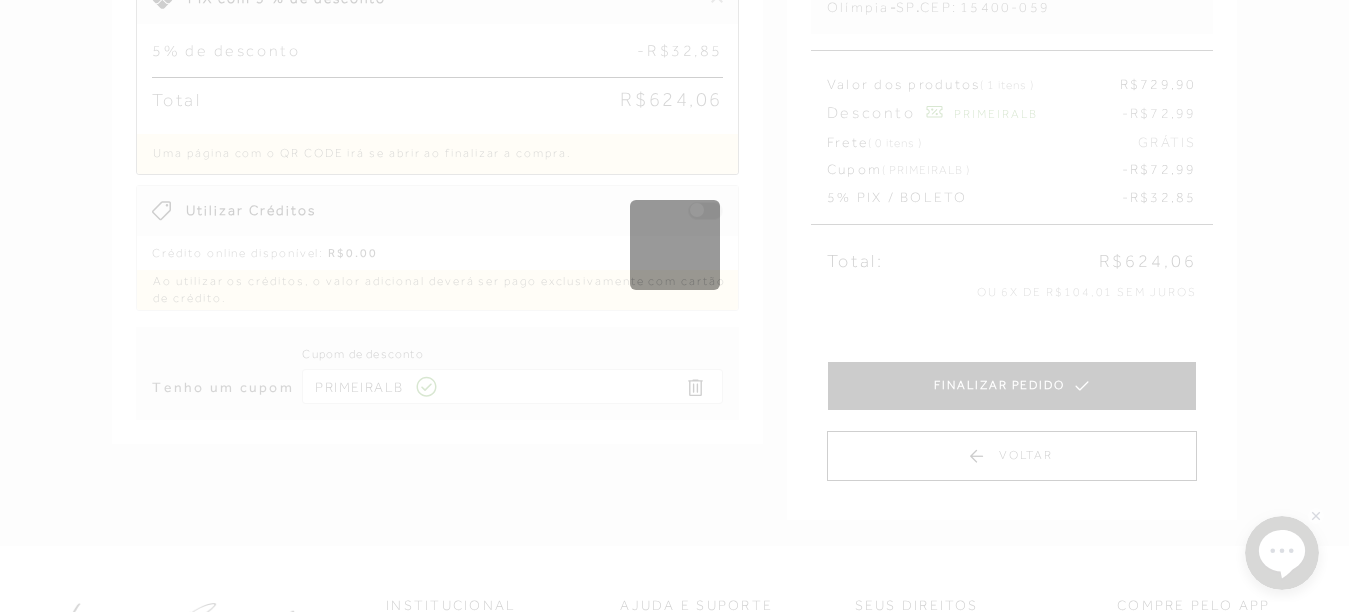scroll, scrollTop: 0, scrollLeft: 0, axis: both 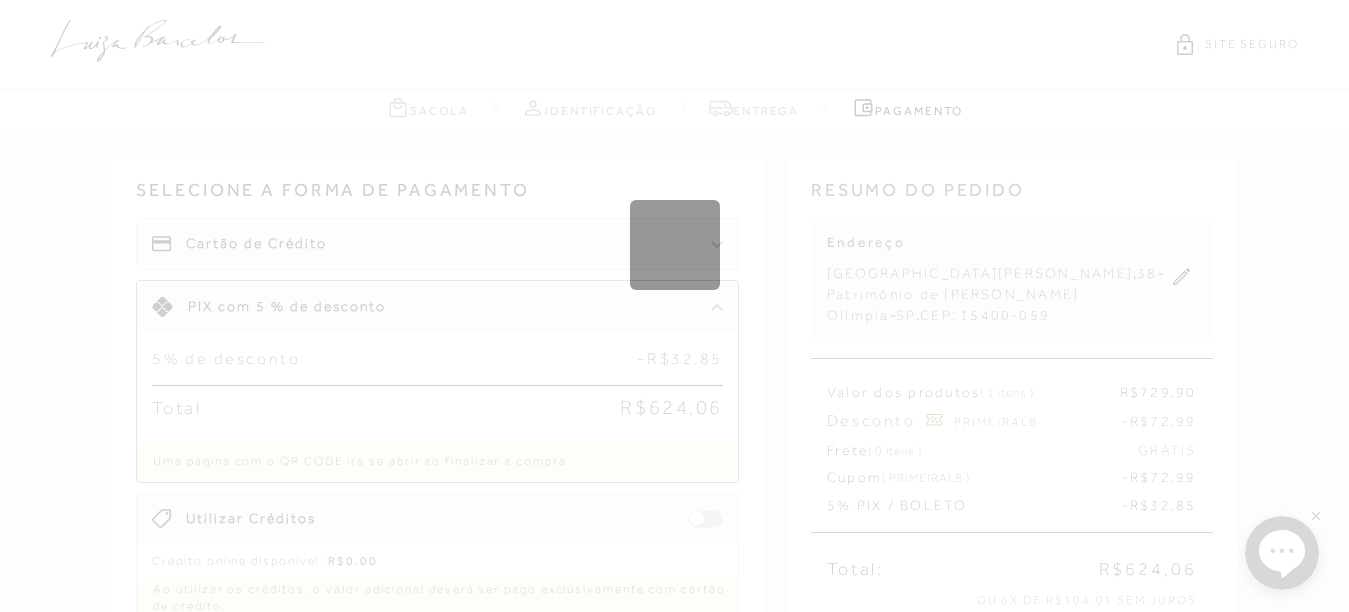 type 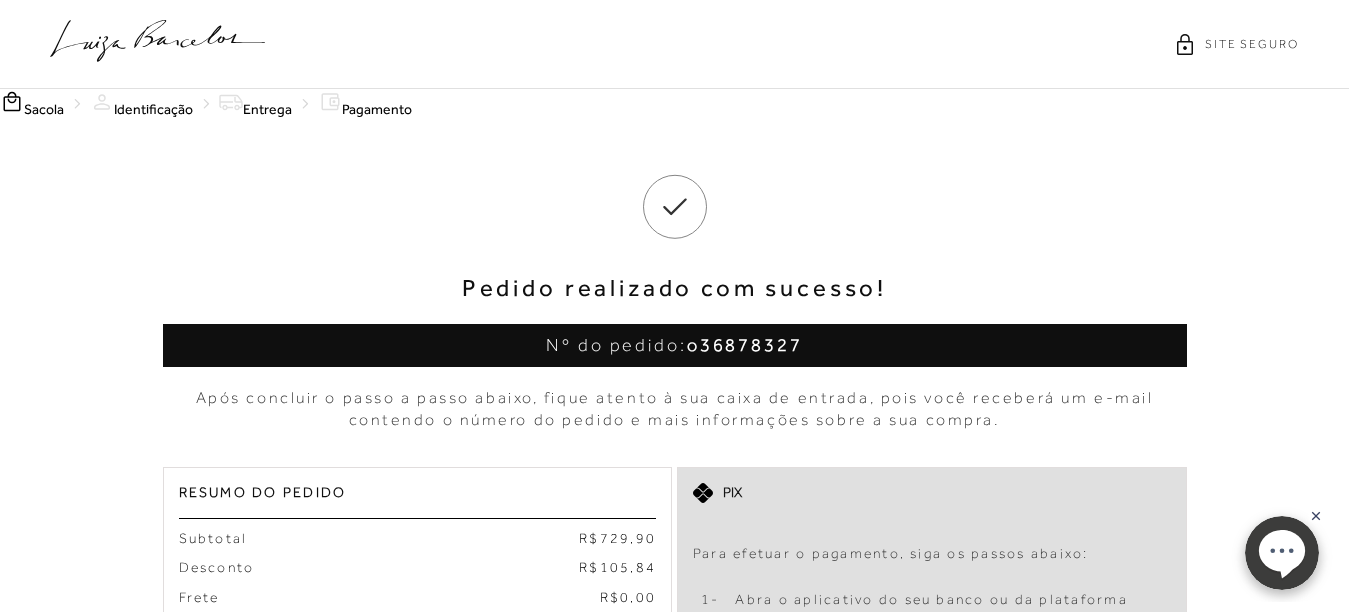 scroll, scrollTop: 0, scrollLeft: 0, axis: both 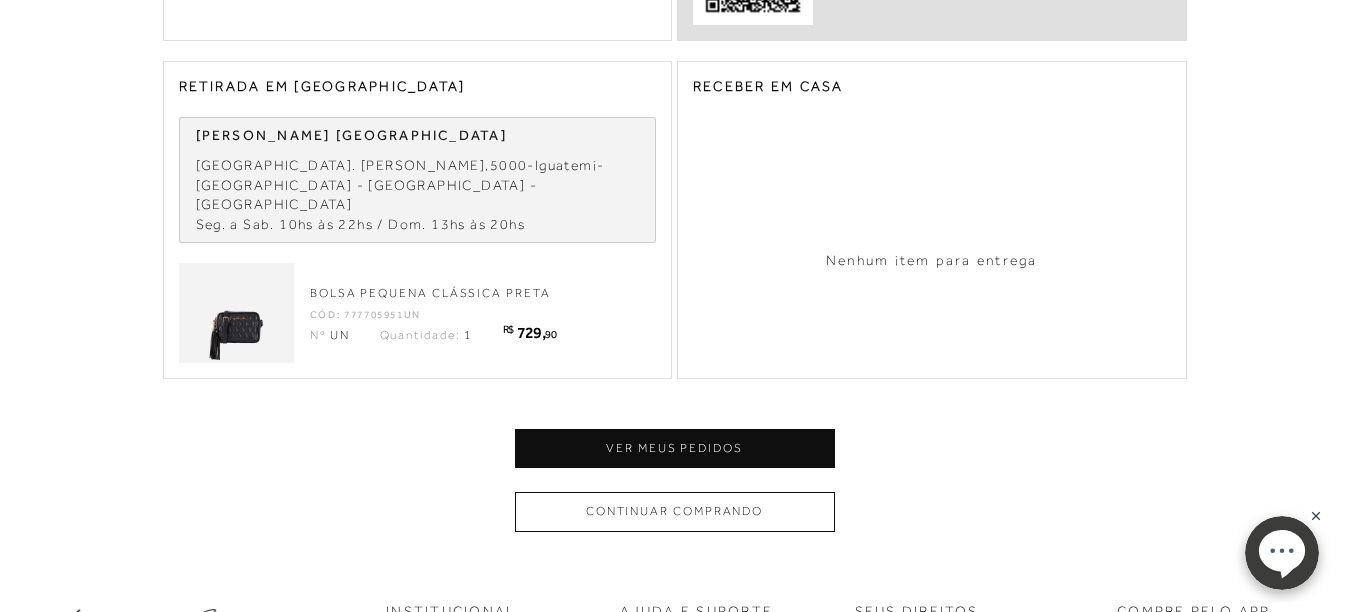 click on "Continuar comprando" at bounding box center (675, 511) 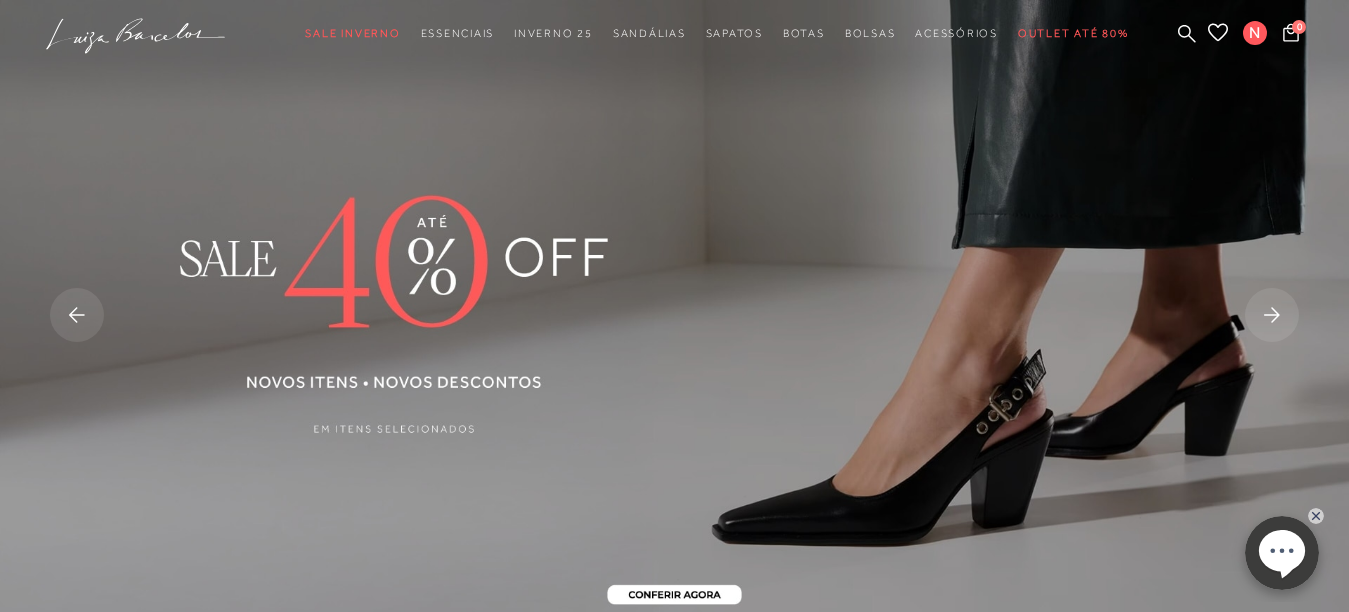 scroll, scrollTop: 0, scrollLeft: 0, axis: both 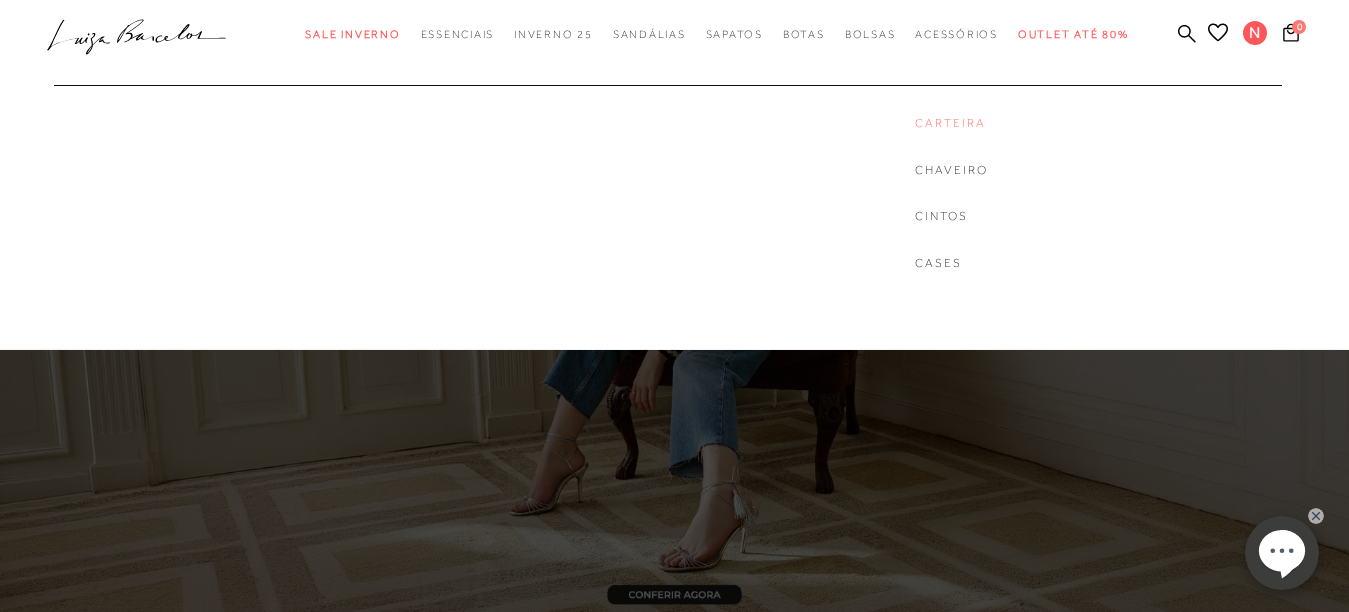 click on "Carteira" at bounding box center (951, 123) 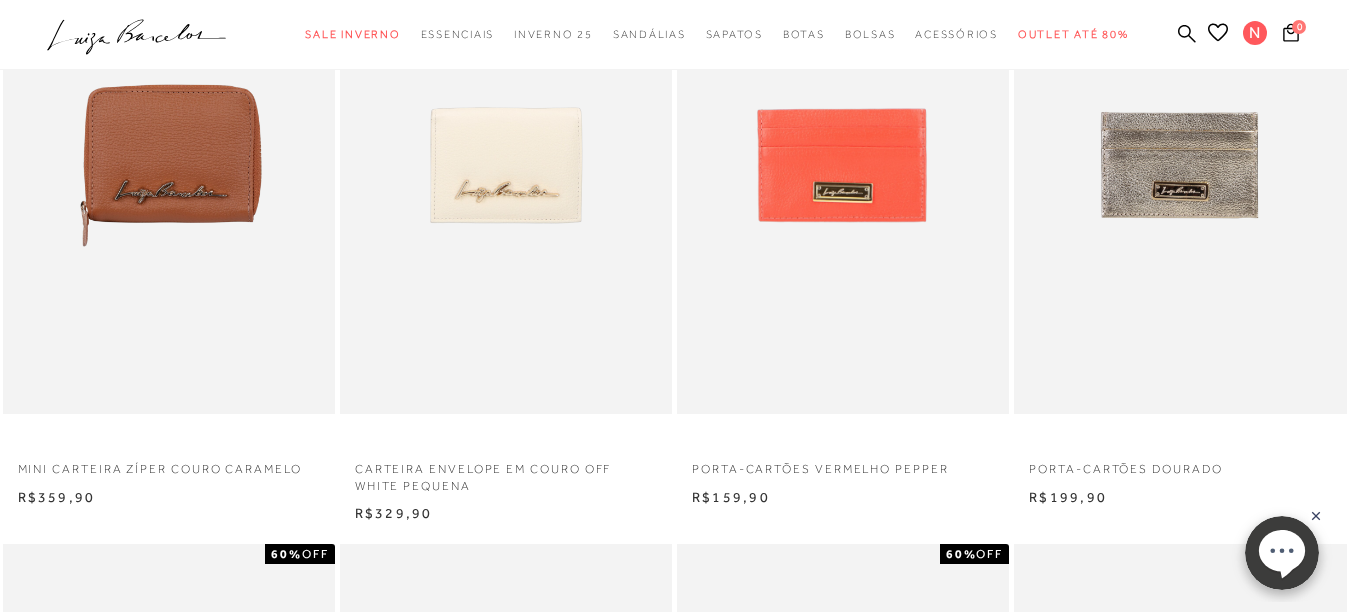 scroll, scrollTop: 293, scrollLeft: 0, axis: vertical 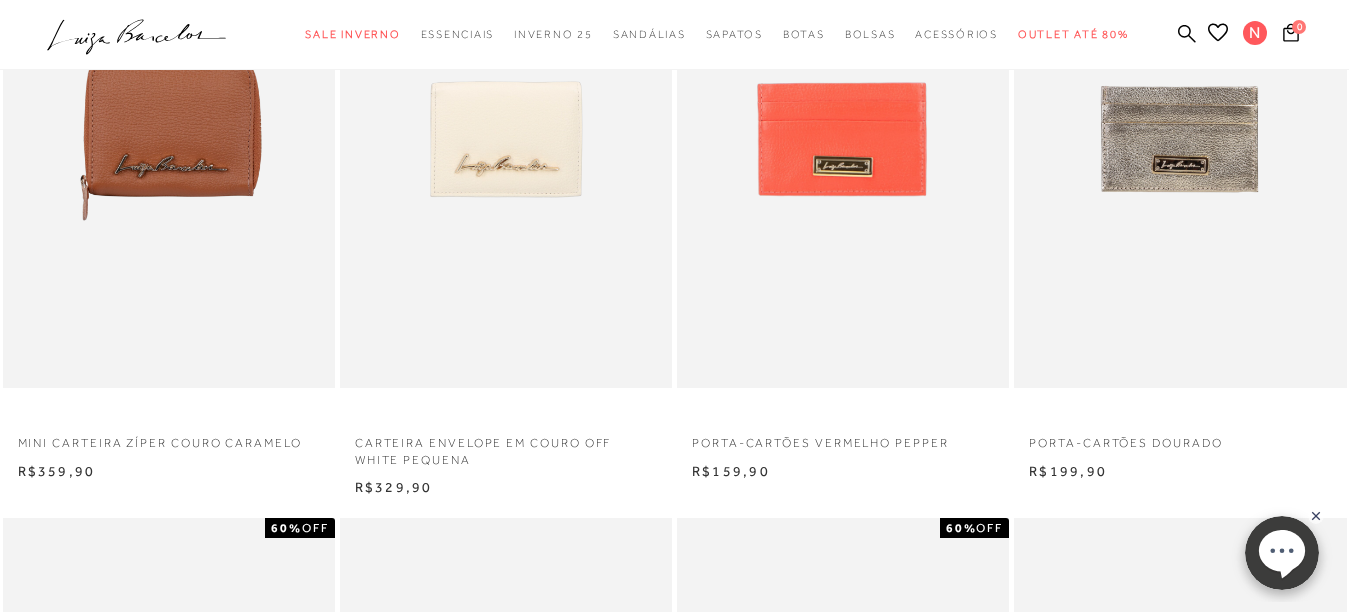 type 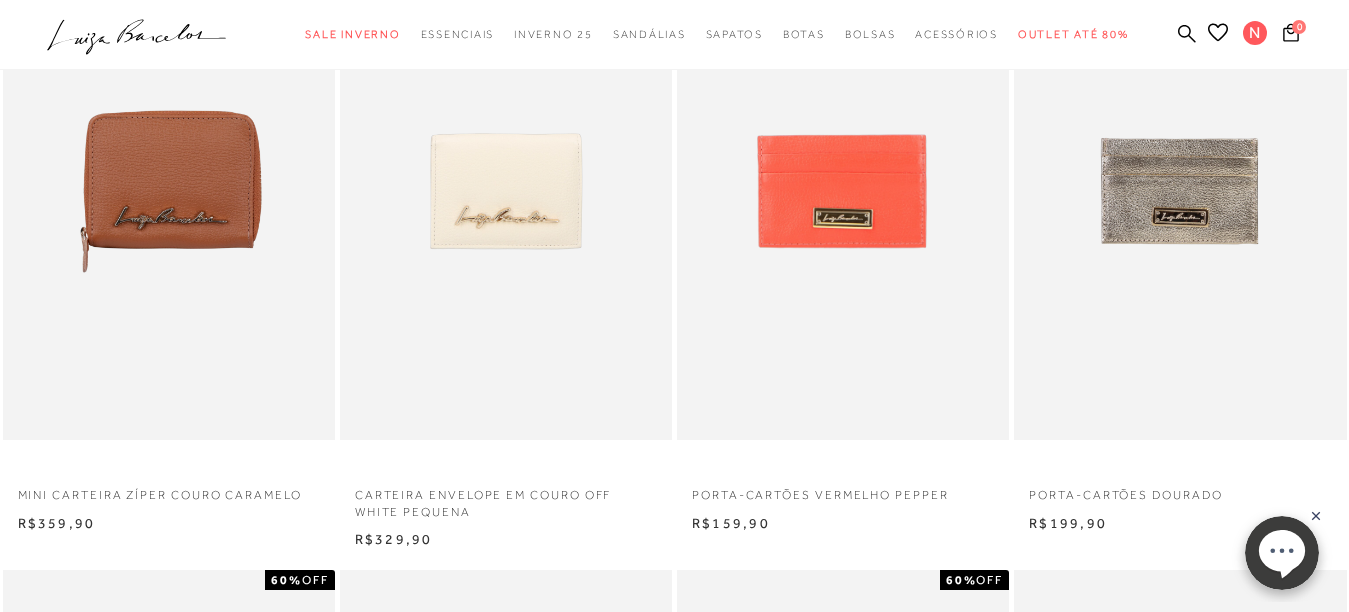 scroll, scrollTop: 250, scrollLeft: 0, axis: vertical 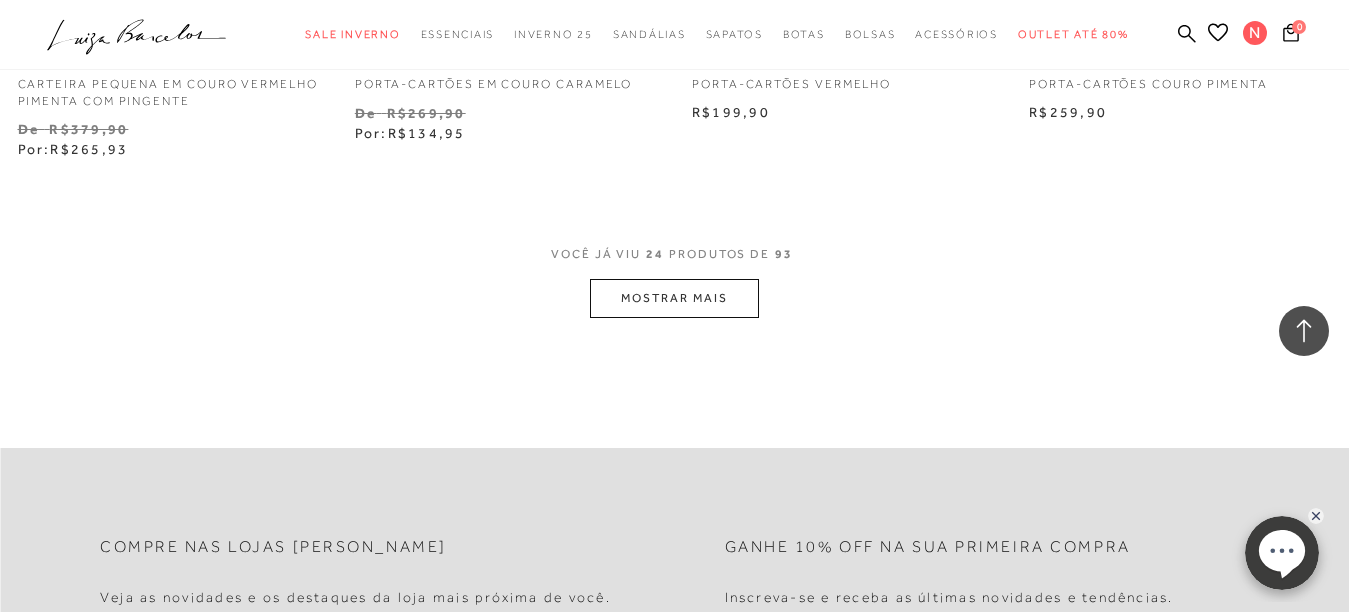 click on "Home
Categoria
Acessórios
[GEOGRAPHIC_DATA]
Carteira
24 de 93 itens
Ordenar
Ordenar por
Padrão
Lançamentos Estoque" at bounding box center [674, -1655] 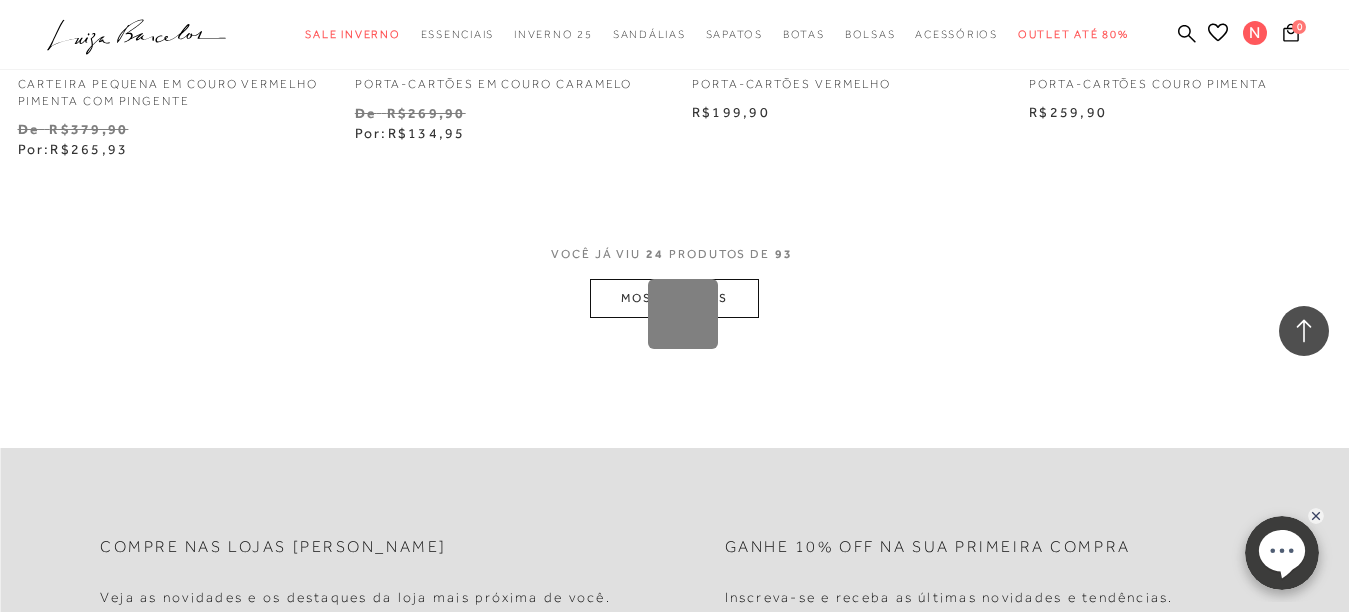 type 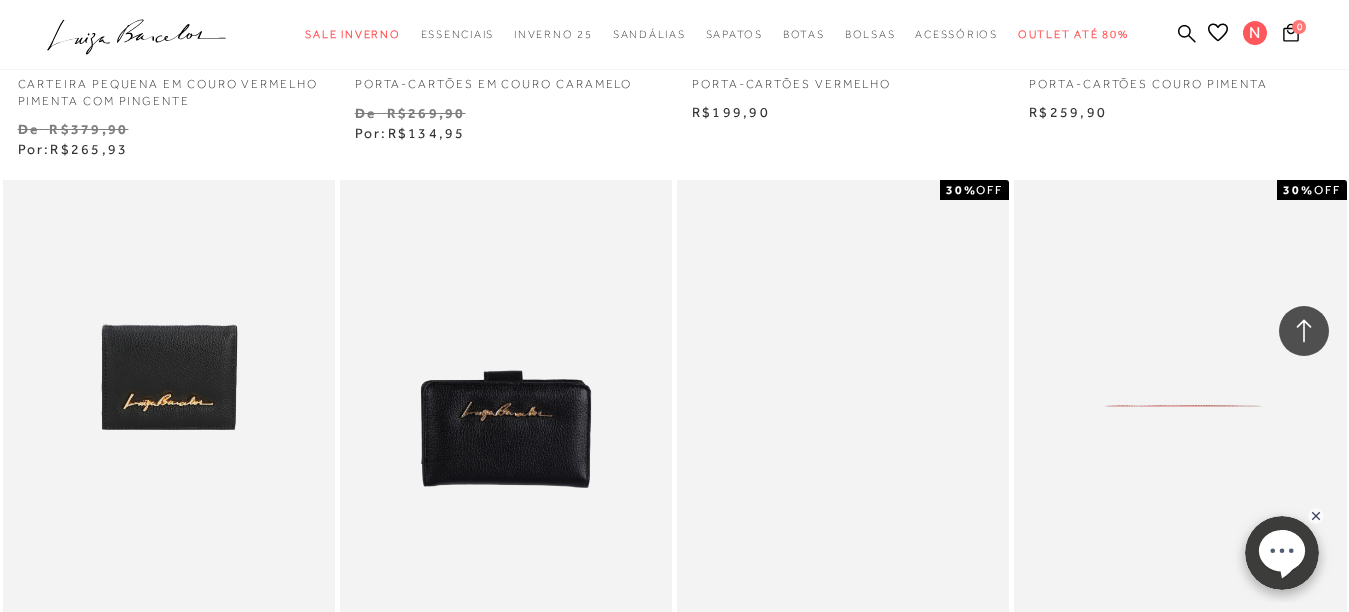 click on "CARTEIRA PEQUENA EM COURO VERMELHO PIMENTA COM PINGENTE DE NÓ E CORAÇÃO
30% OFF N" at bounding box center [1180, 503] 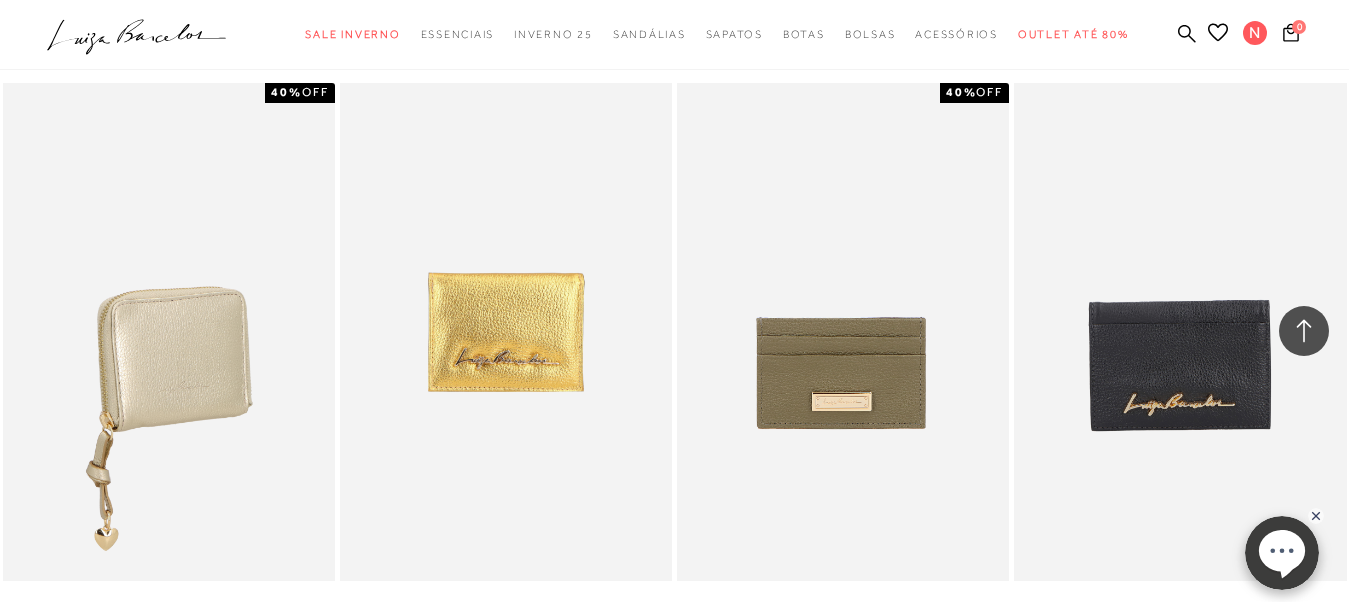 scroll, scrollTop: 5927, scrollLeft: 0, axis: vertical 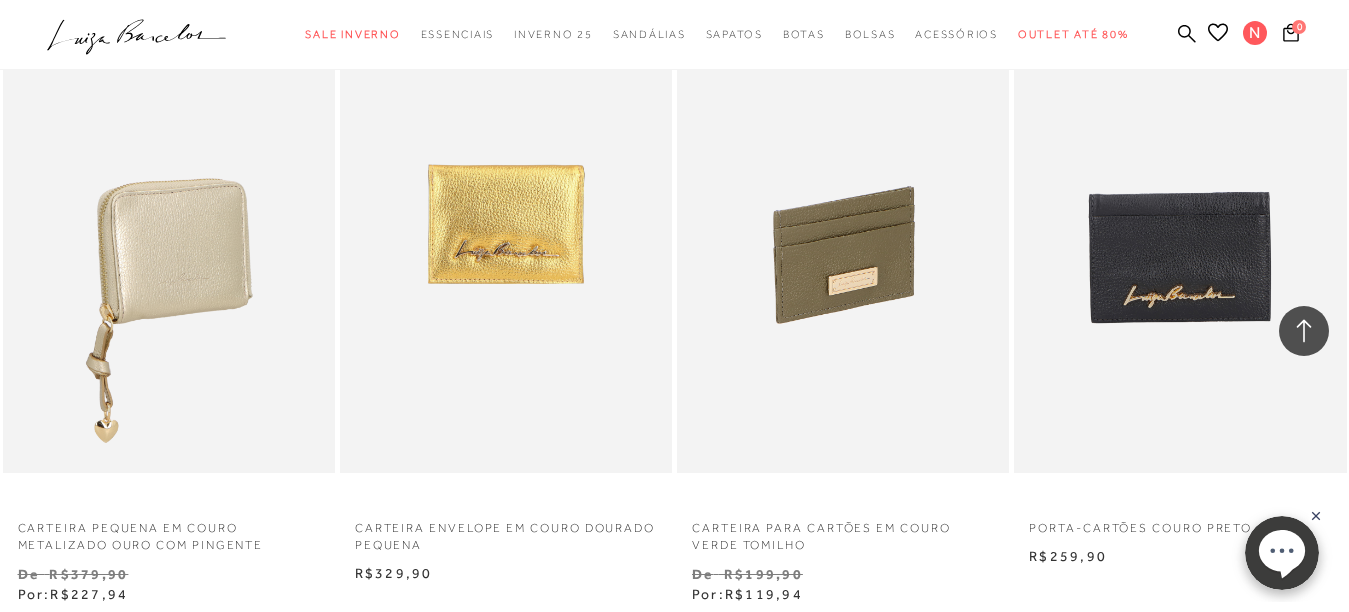 click at bounding box center (844, 224) 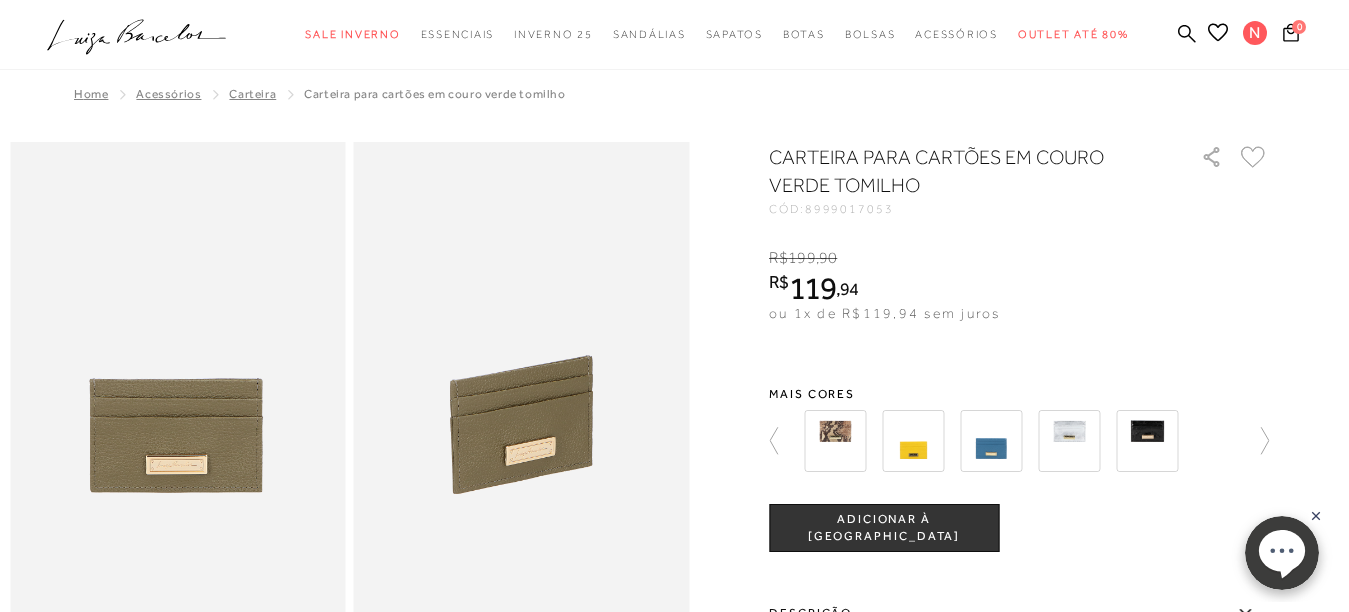 scroll, scrollTop: 0, scrollLeft: 0, axis: both 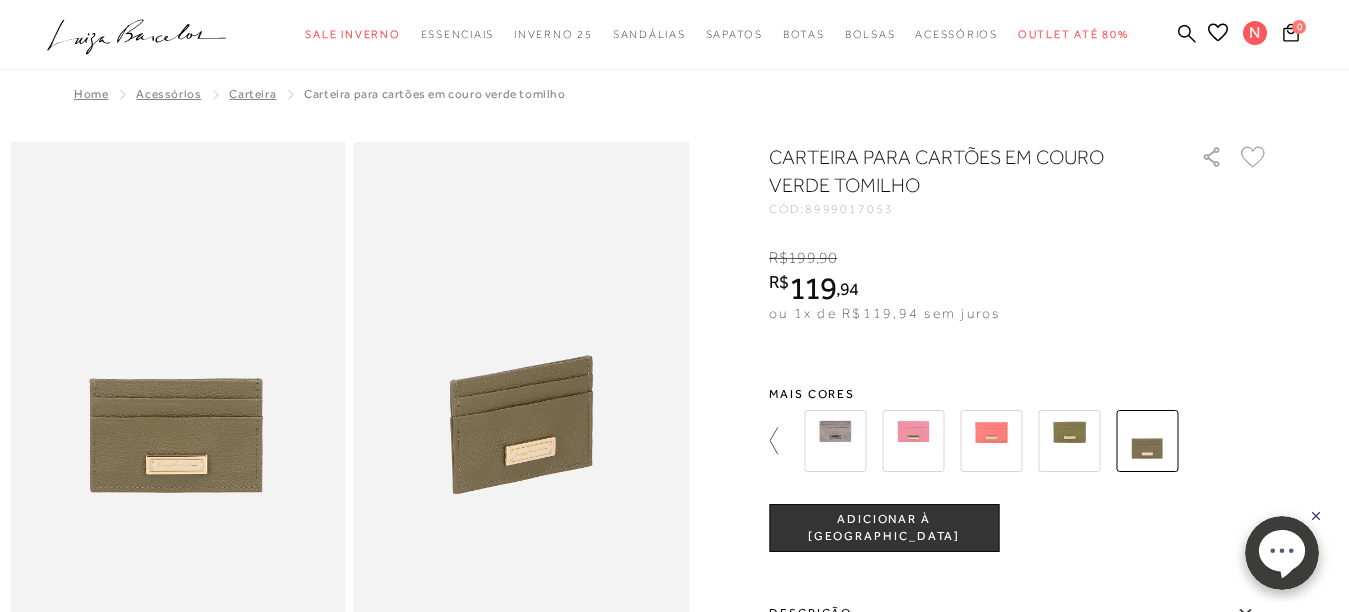 click 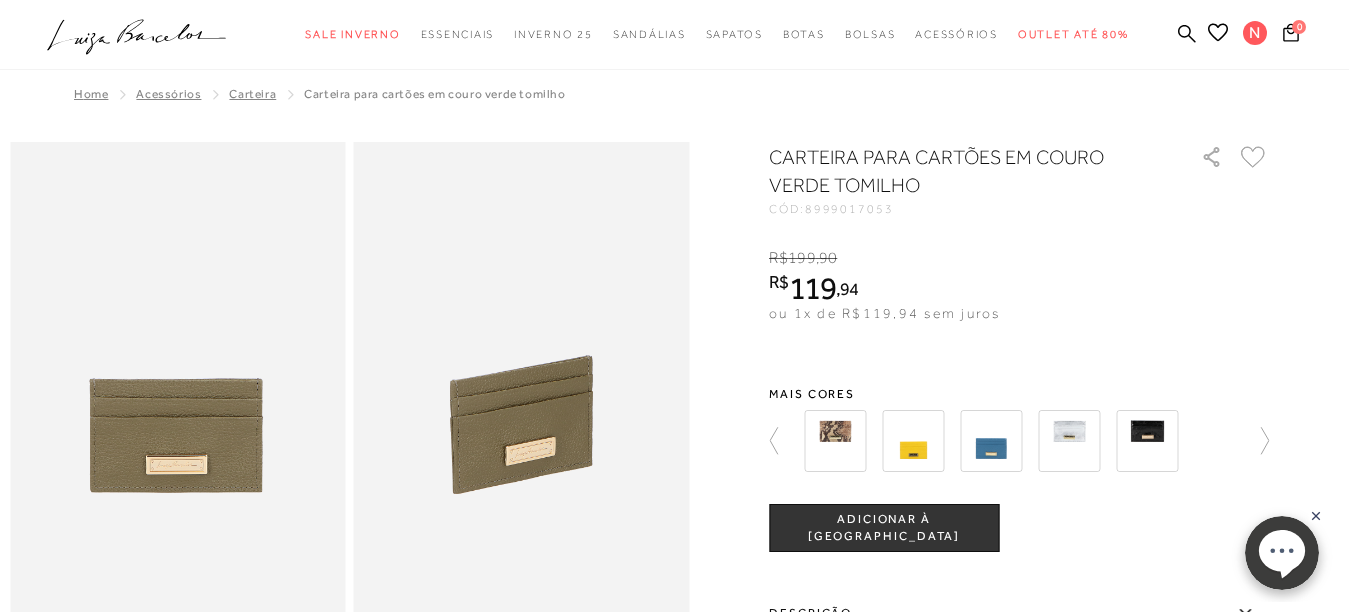 click at bounding box center [1147, 441] 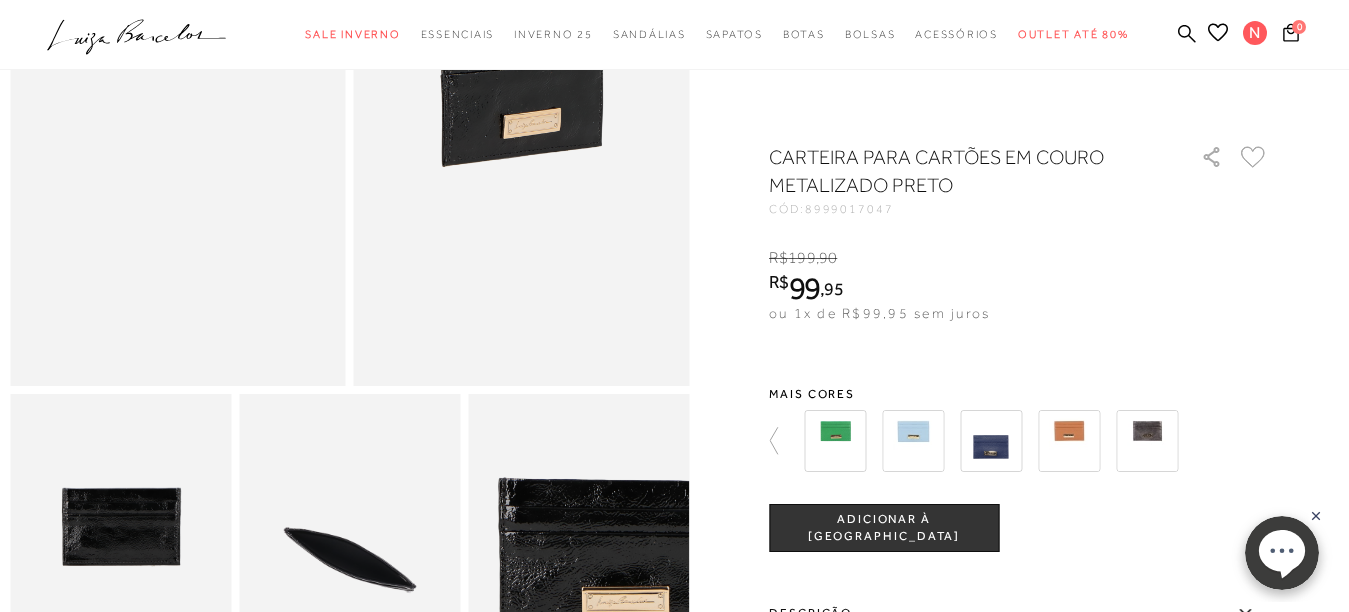 scroll, scrollTop: 0, scrollLeft: 0, axis: both 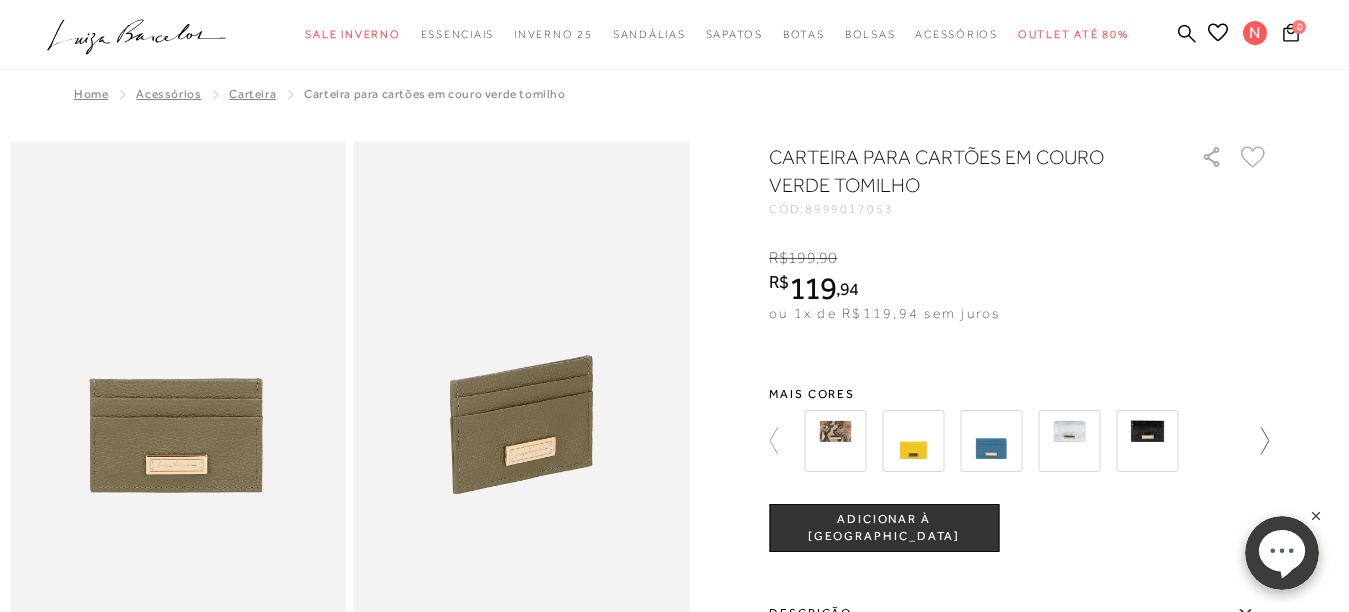 click 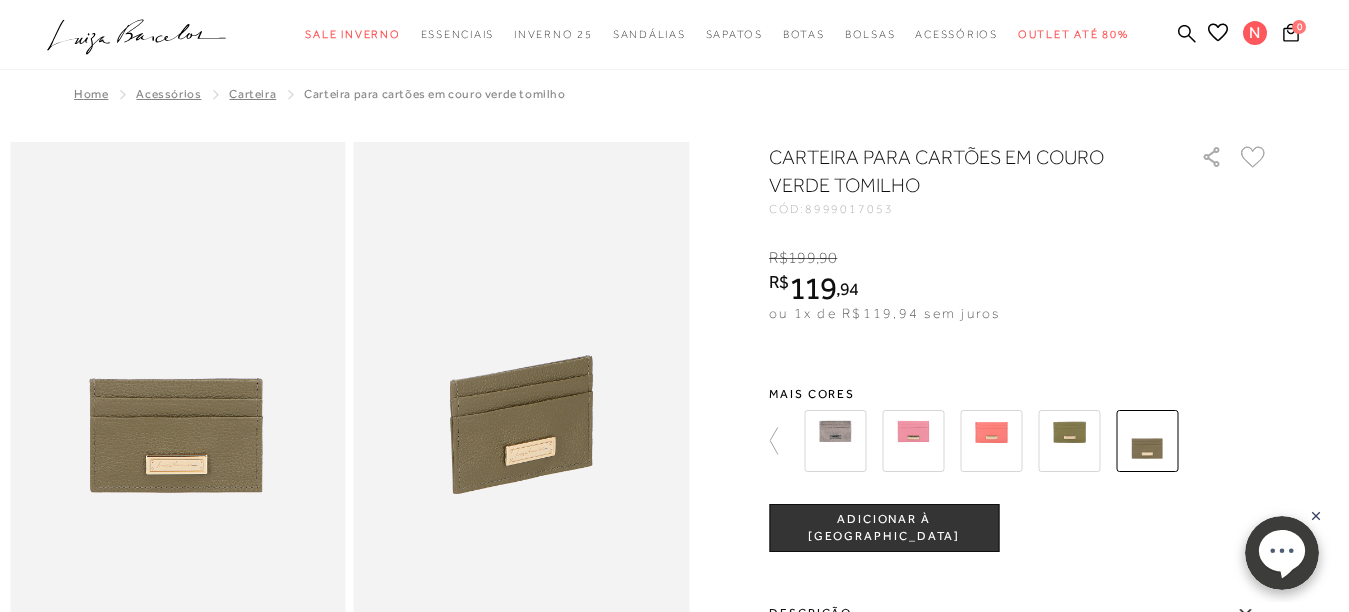 click at bounding box center [1019, 441] 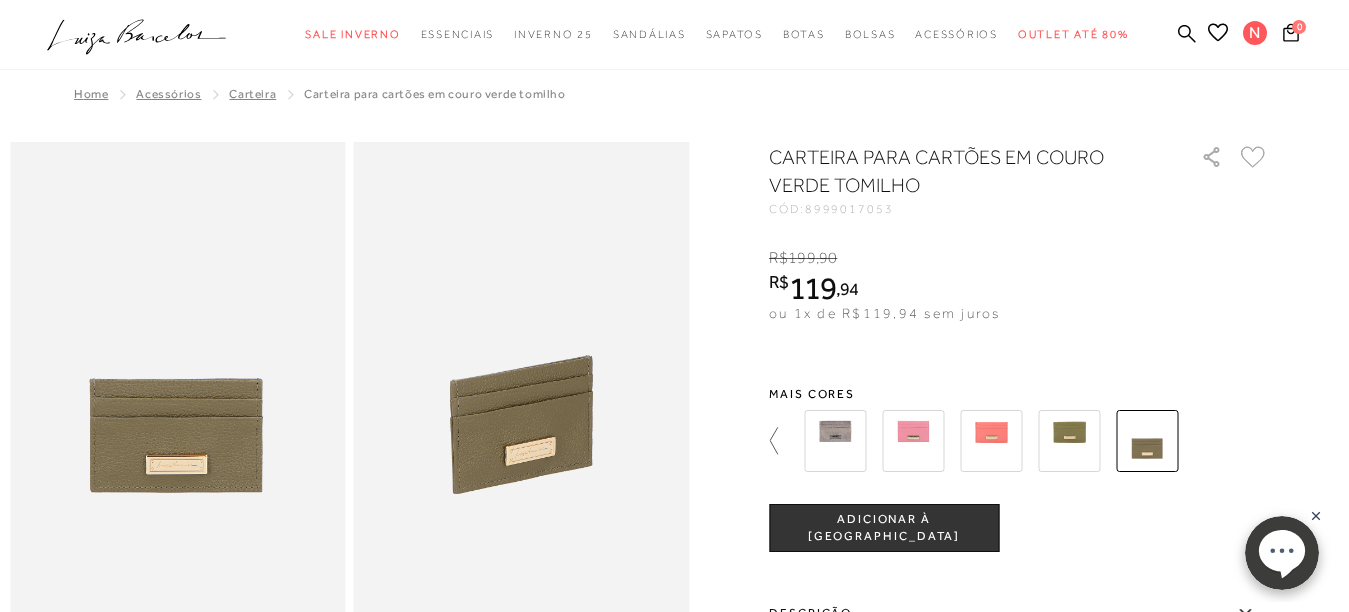 scroll, scrollTop: 0, scrollLeft: 0, axis: both 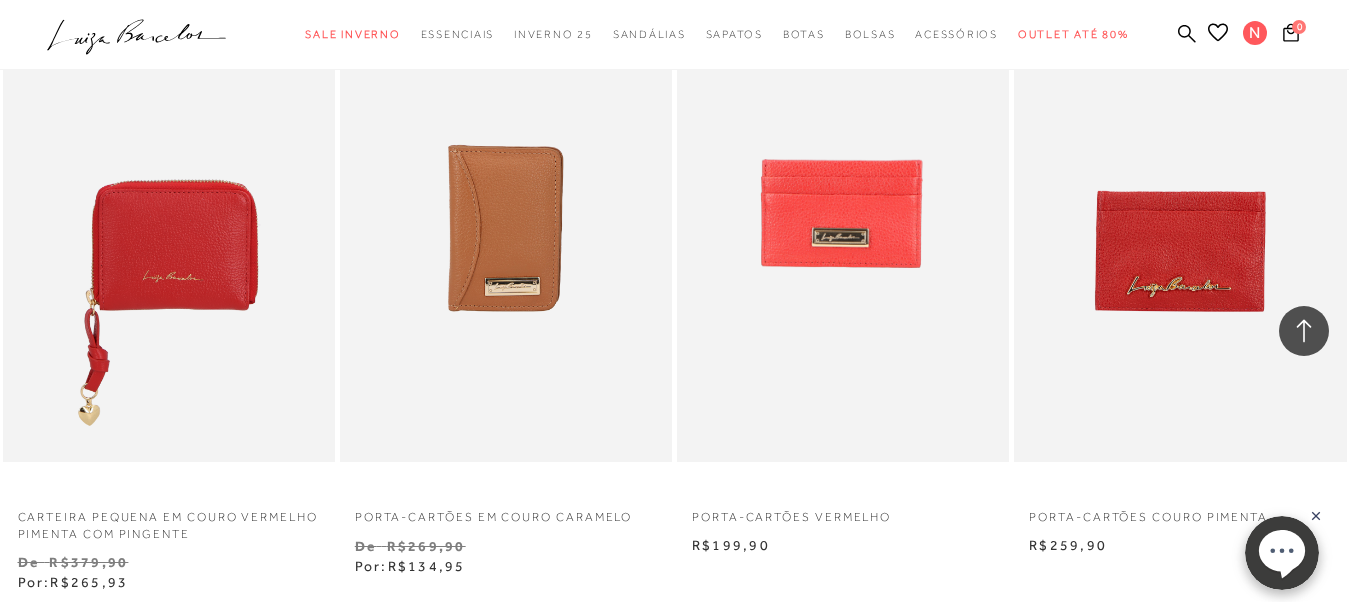 type 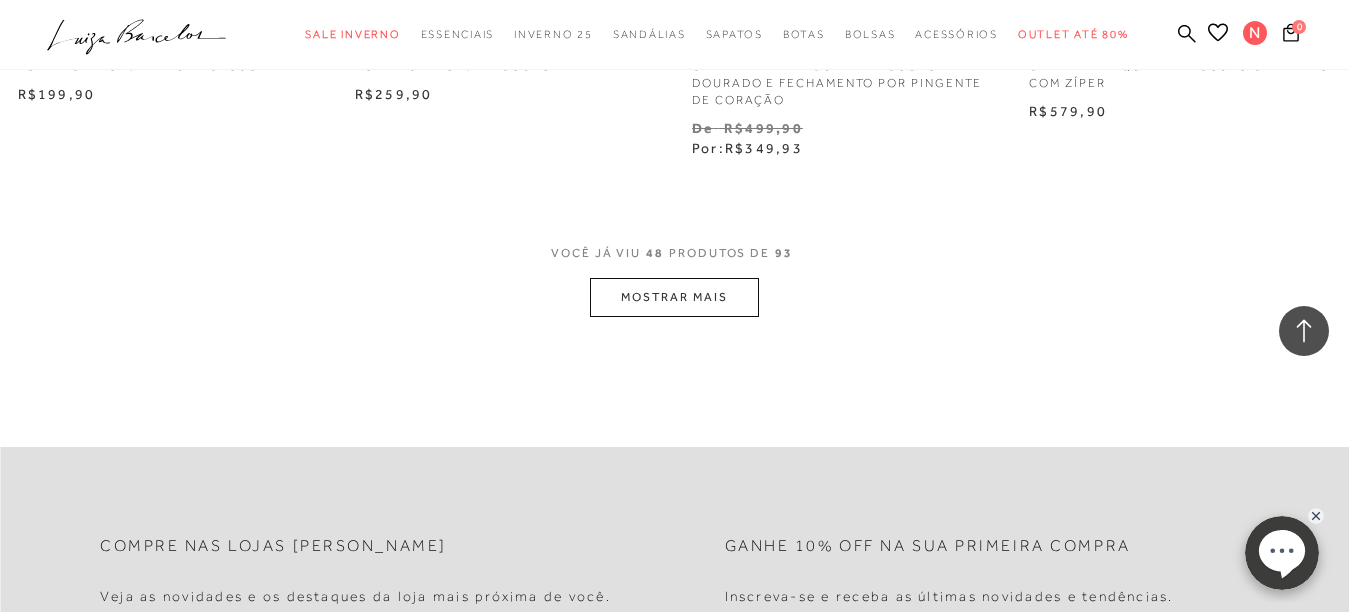 scroll, scrollTop: 7720, scrollLeft: 0, axis: vertical 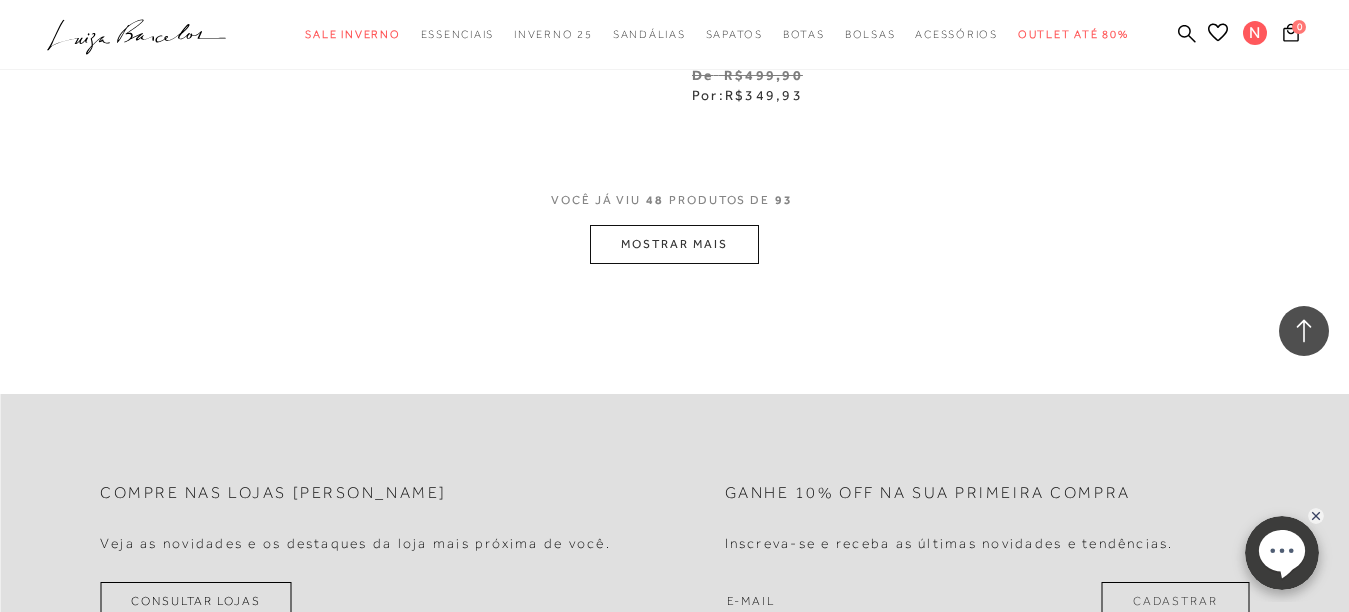 click on "MOSTRAR MAIS" at bounding box center [674, 244] 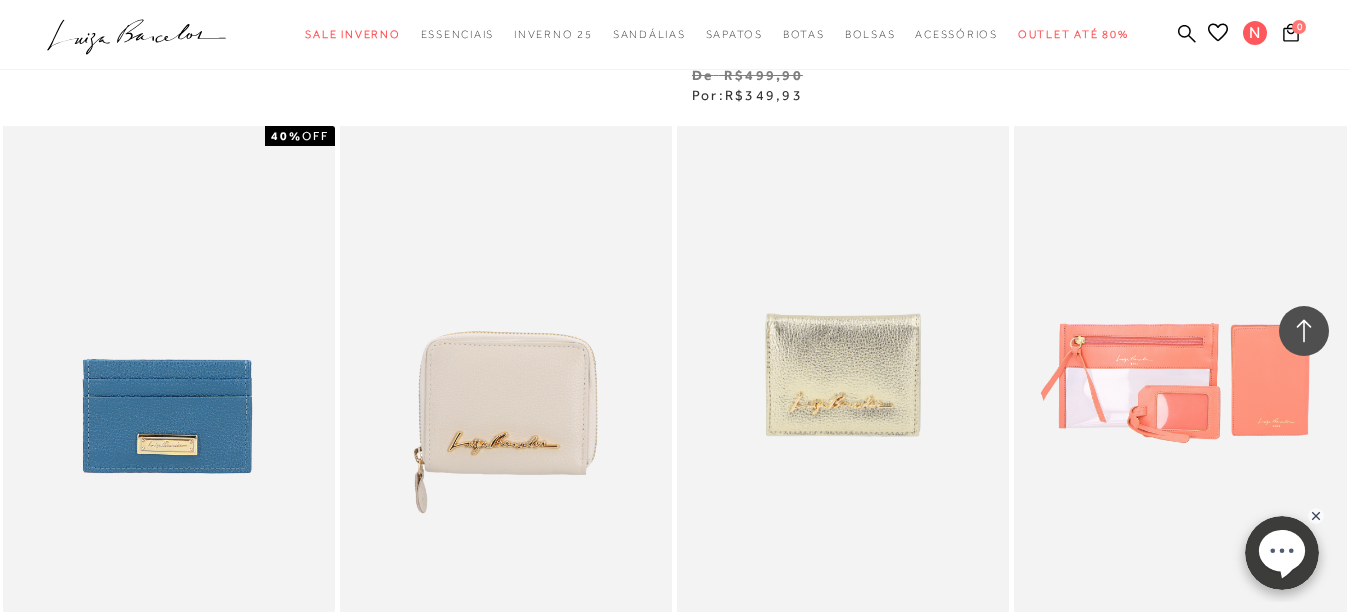 type 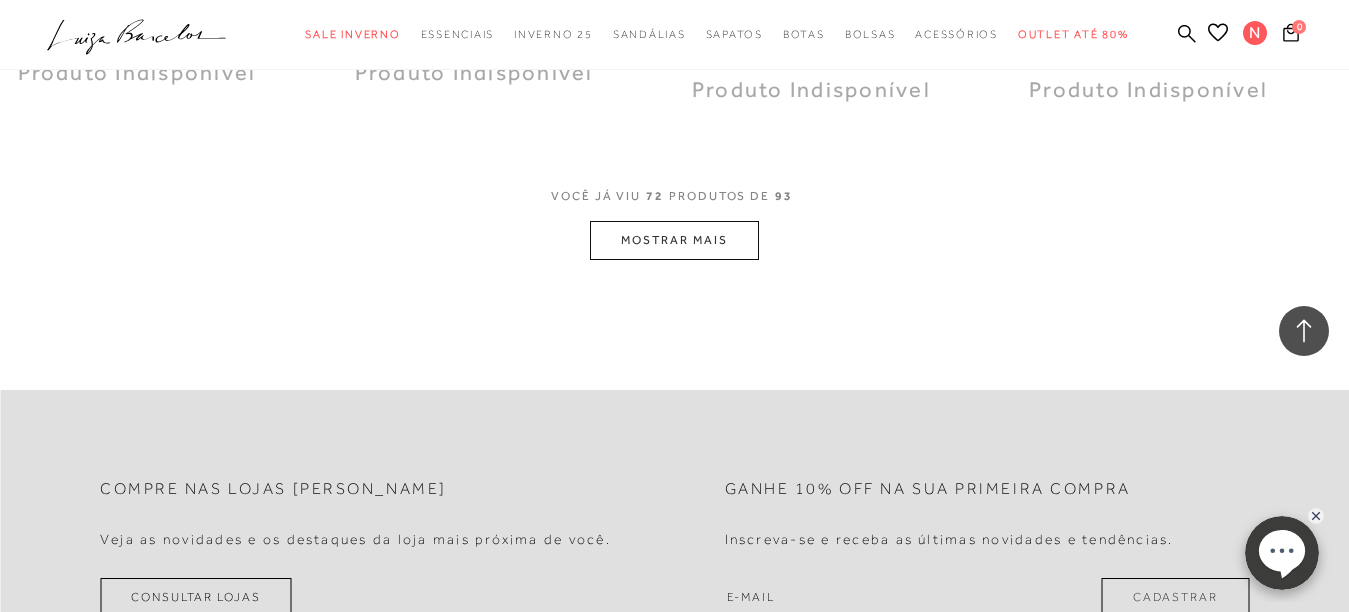scroll, scrollTop: 11638, scrollLeft: 0, axis: vertical 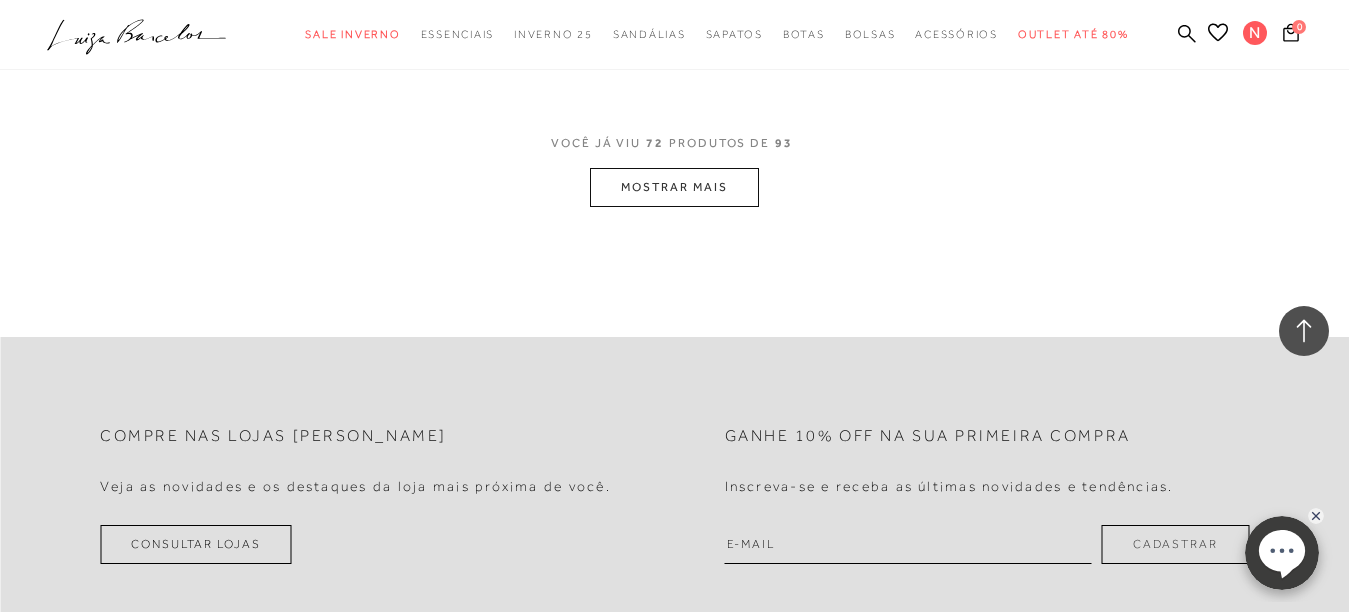 click on "MOSTRAR MAIS" at bounding box center (674, 187) 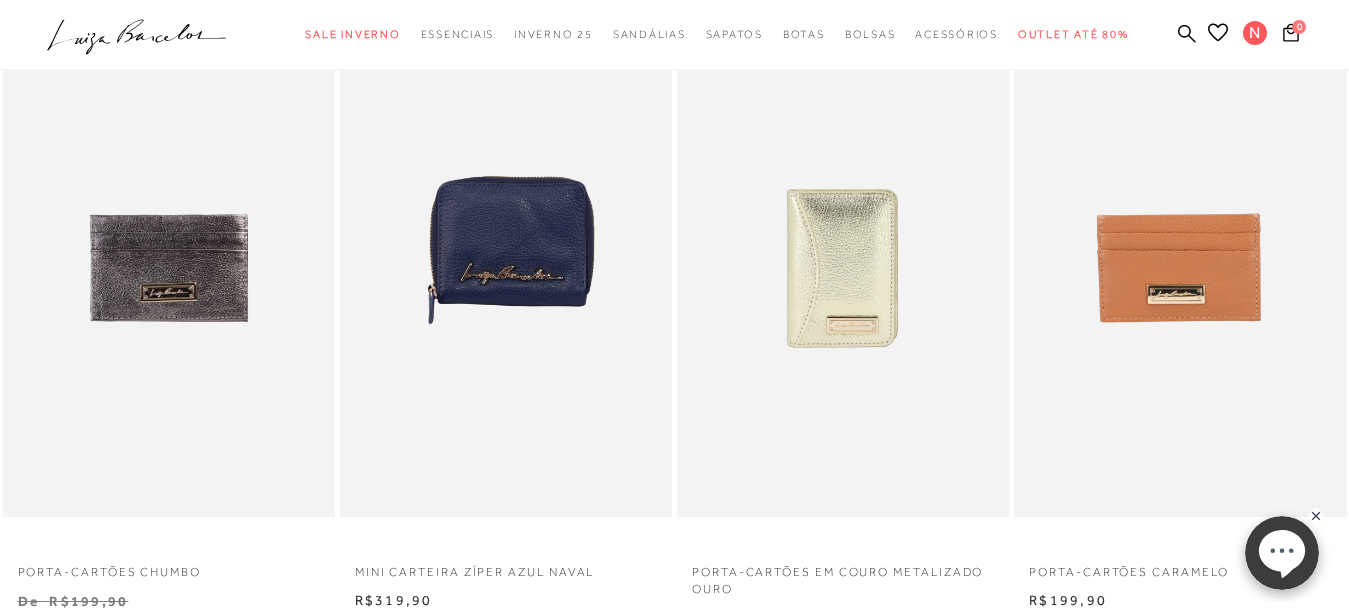scroll, scrollTop: 896, scrollLeft: 0, axis: vertical 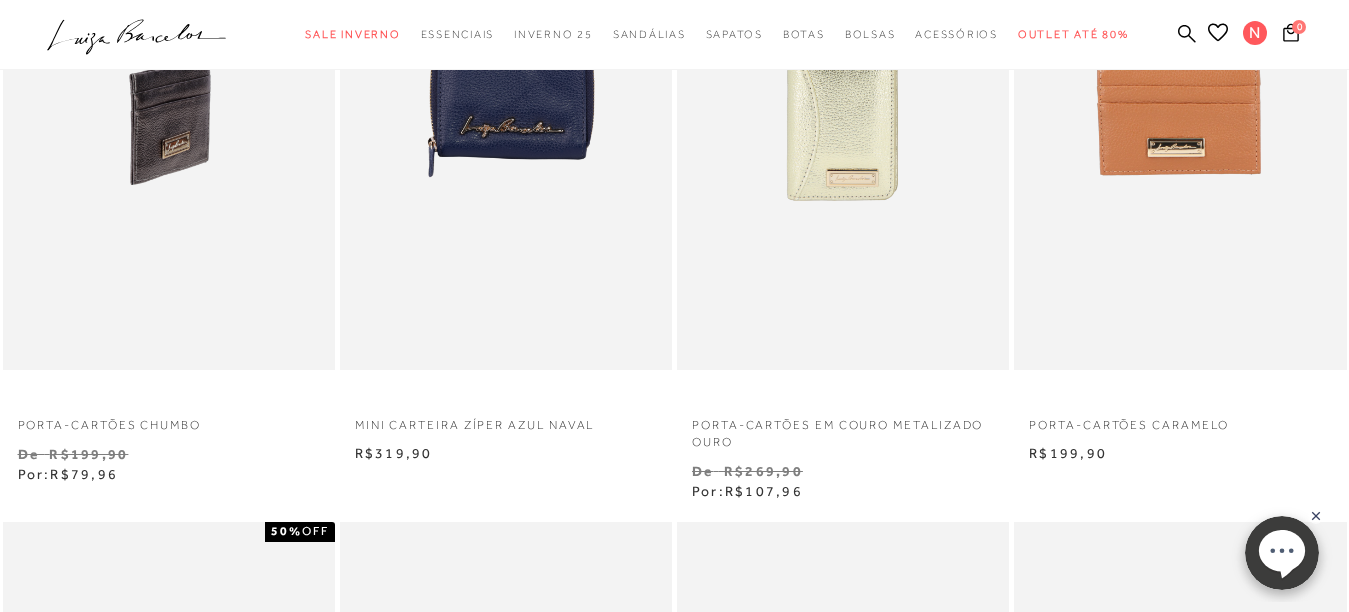 click at bounding box center (170, 121) 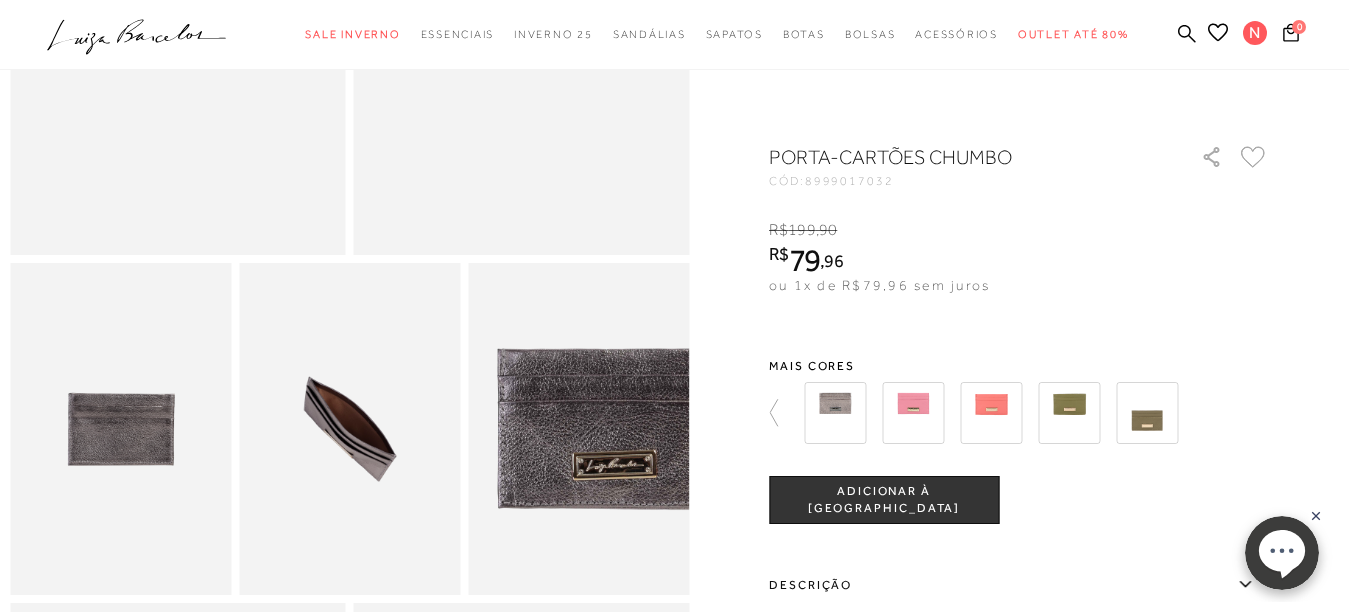 scroll, scrollTop: 400, scrollLeft: 0, axis: vertical 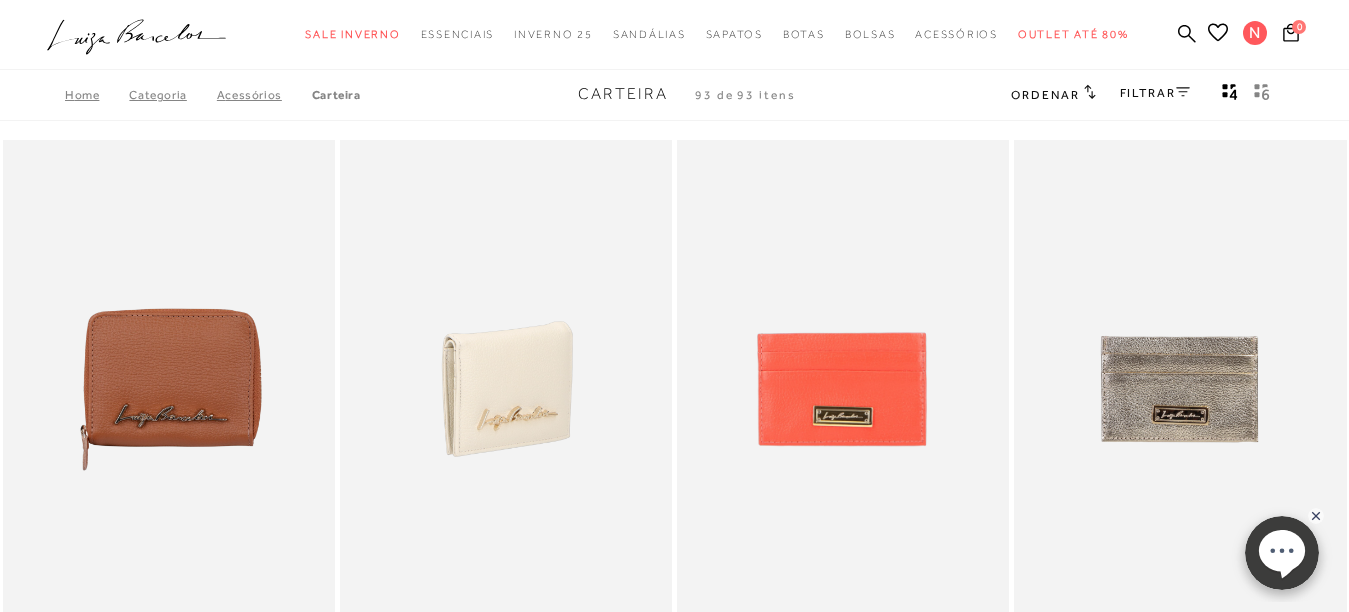 click on "MINI CARTEIRA ZÍPER AZUL NAVAL
N" at bounding box center (505, 1064) 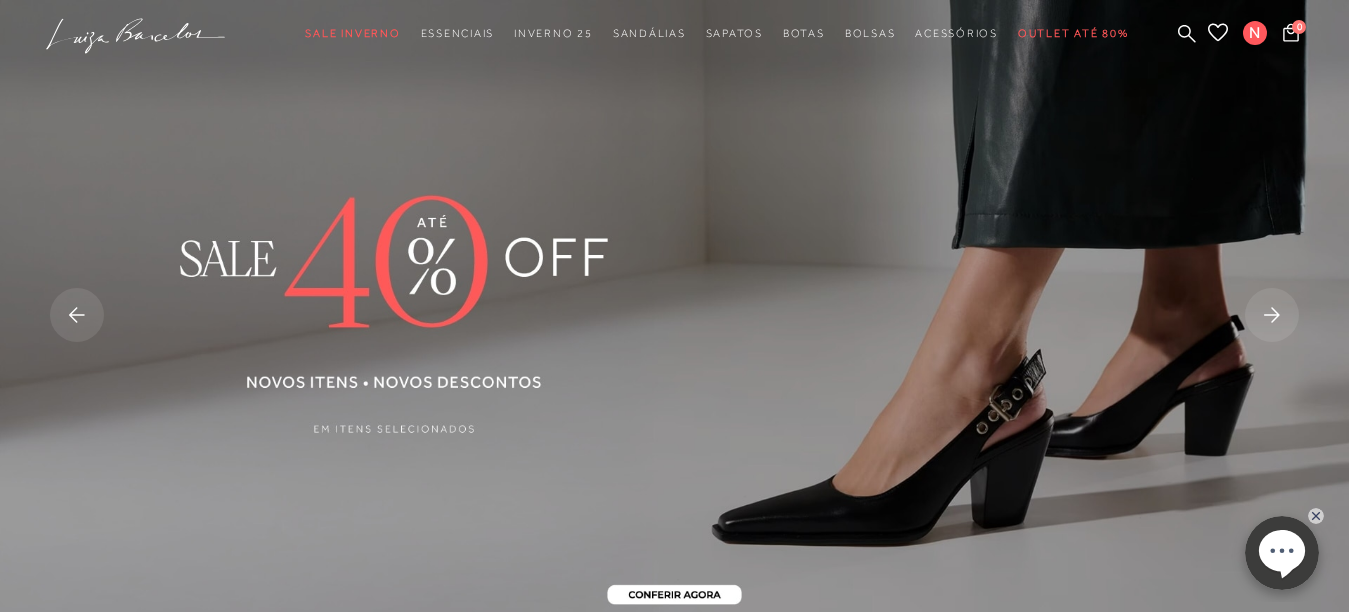 scroll, scrollTop: 0, scrollLeft: 0, axis: both 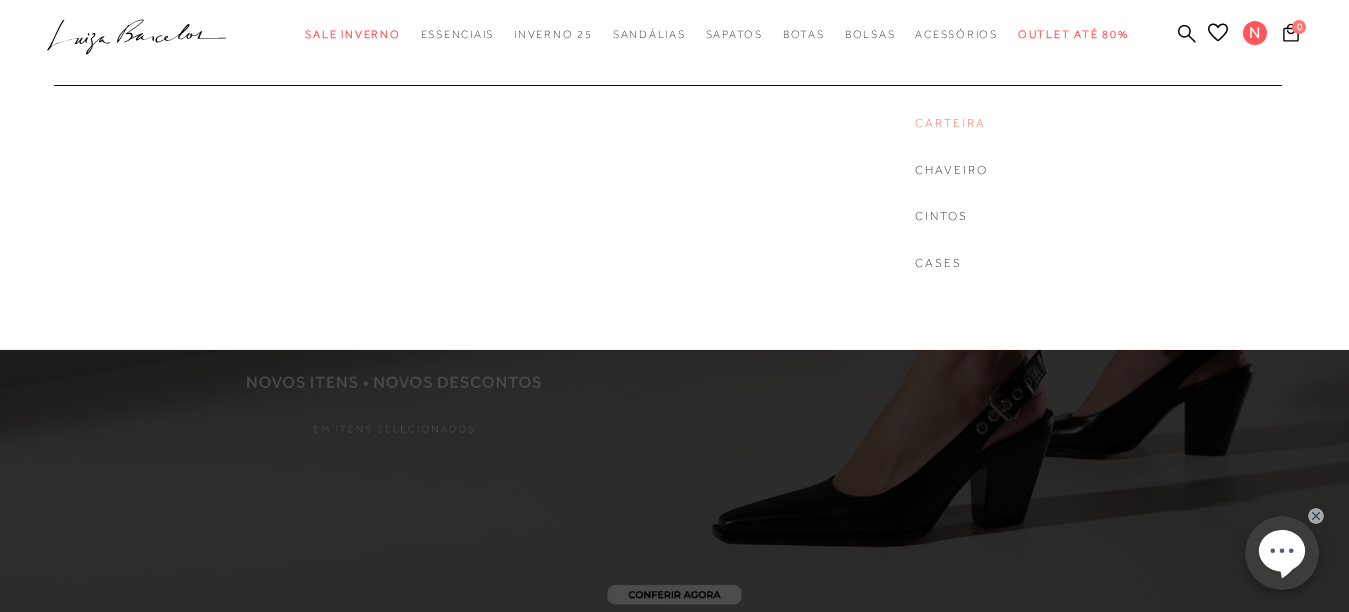 click on "Carteira" at bounding box center [951, 123] 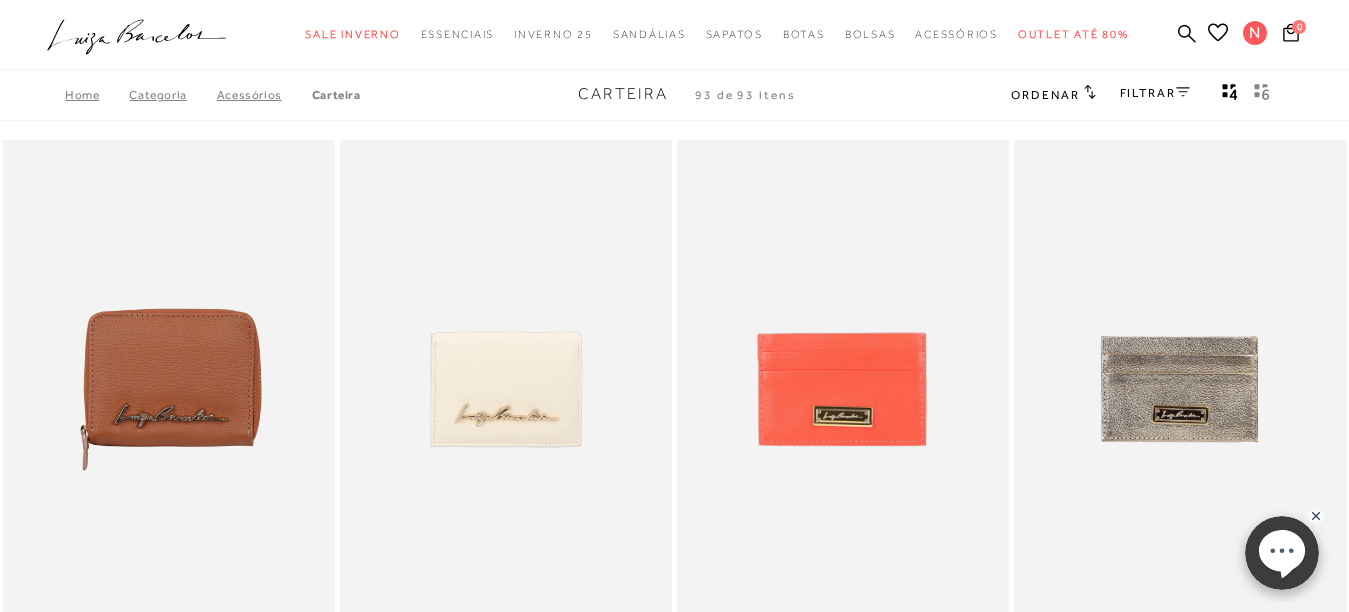 scroll, scrollTop: 896, scrollLeft: 0, axis: vertical 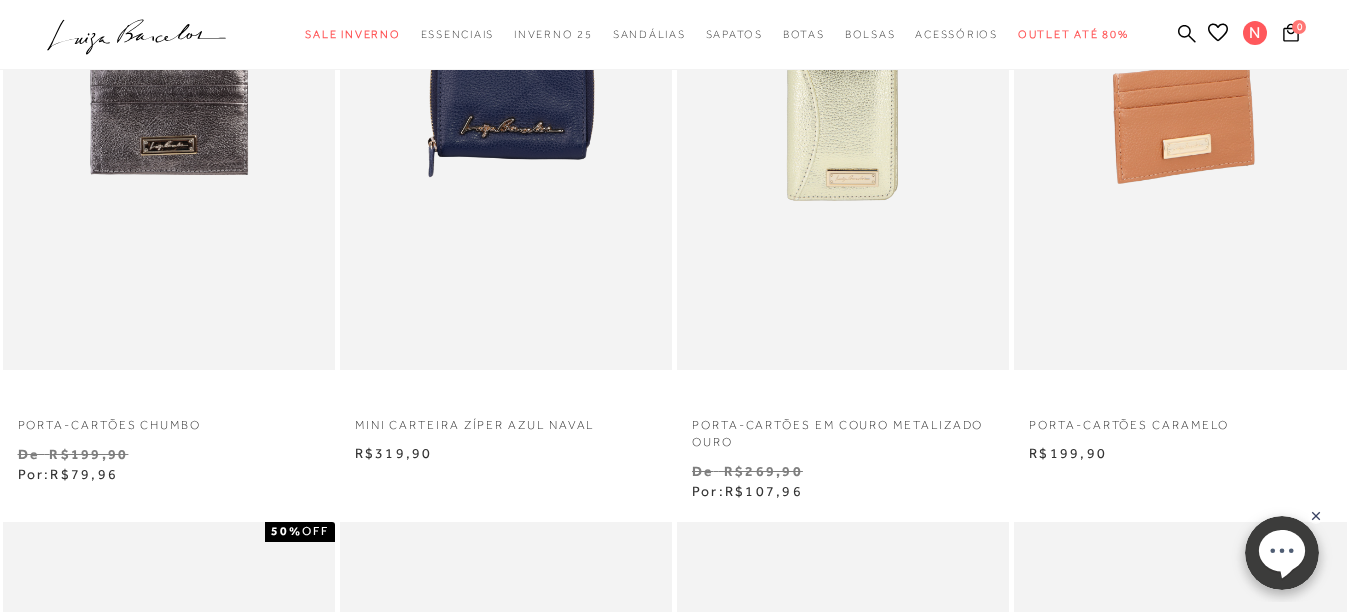 type 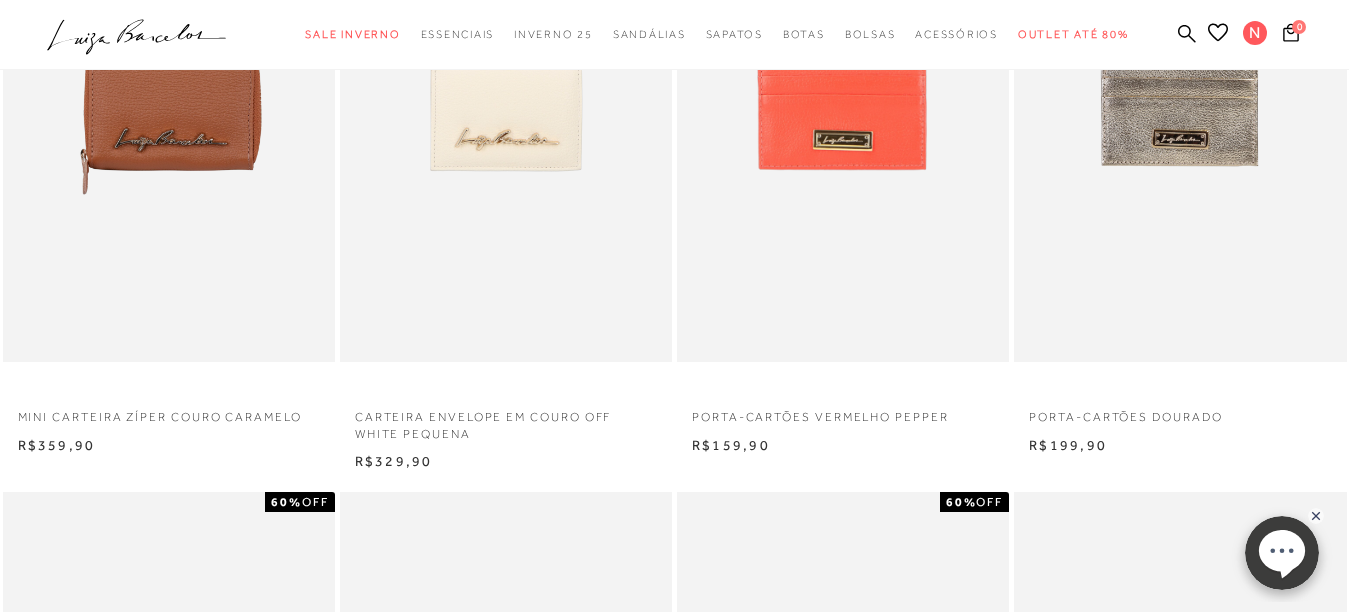 scroll, scrollTop: 0, scrollLeft: 0, axis: both 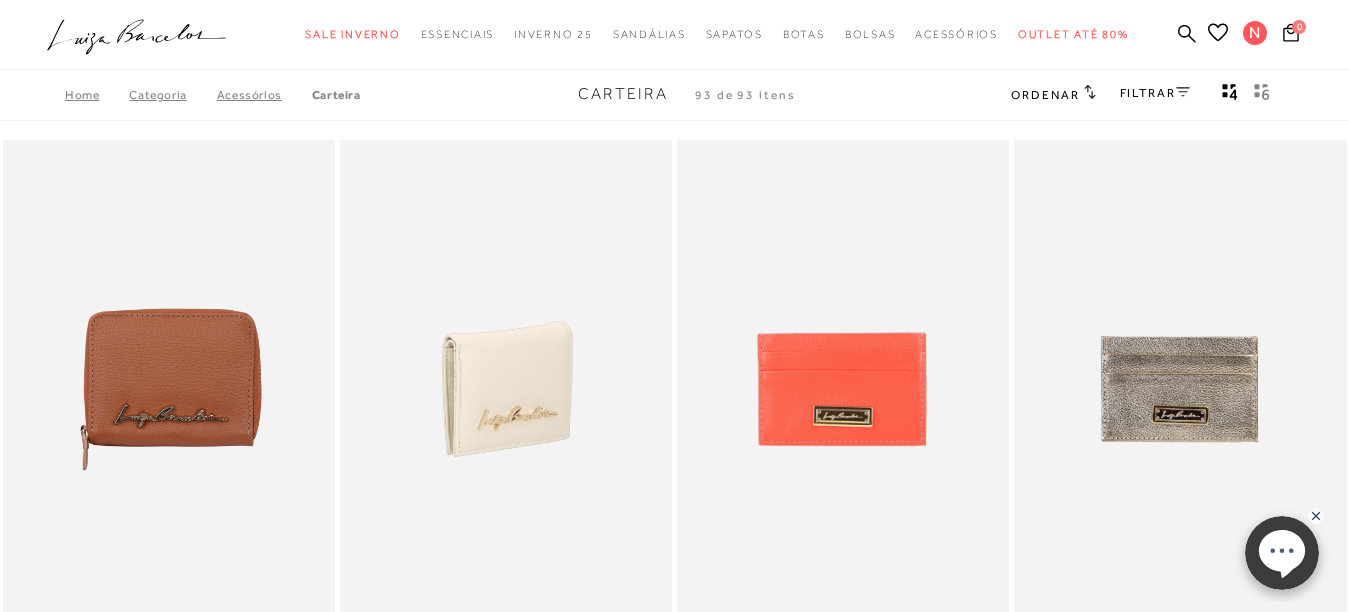 click at bounding box center (507, 389) 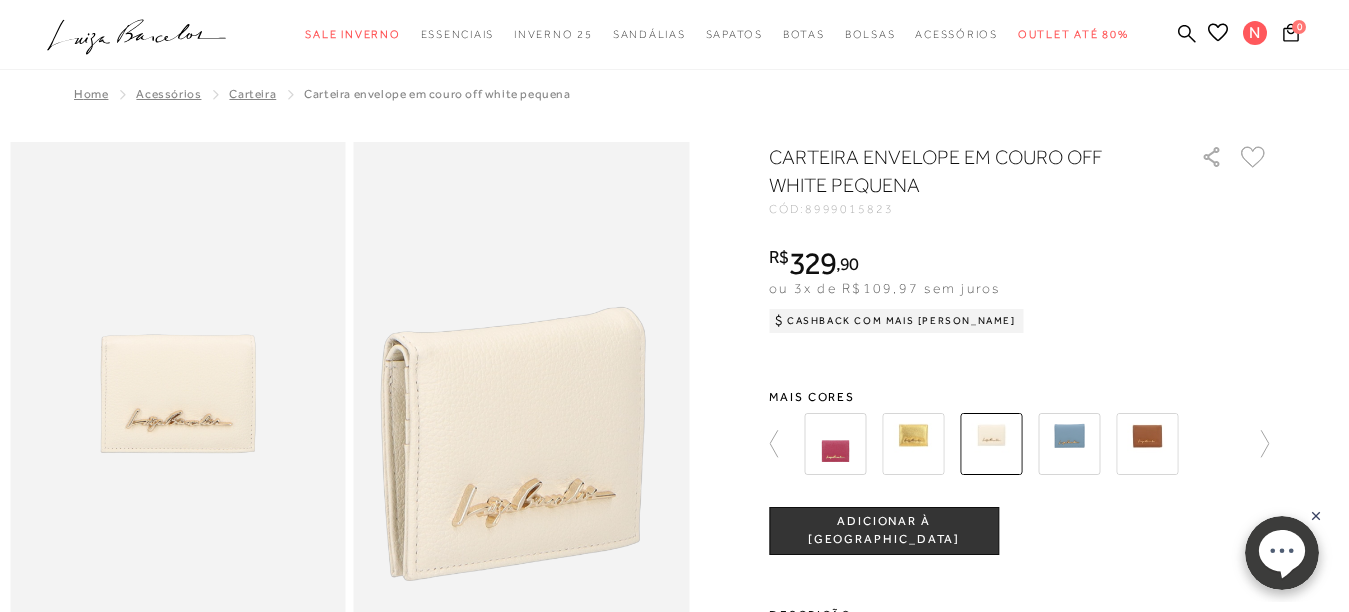 scroll, scrollTop: 0, scrollLeft: 0, axis: both 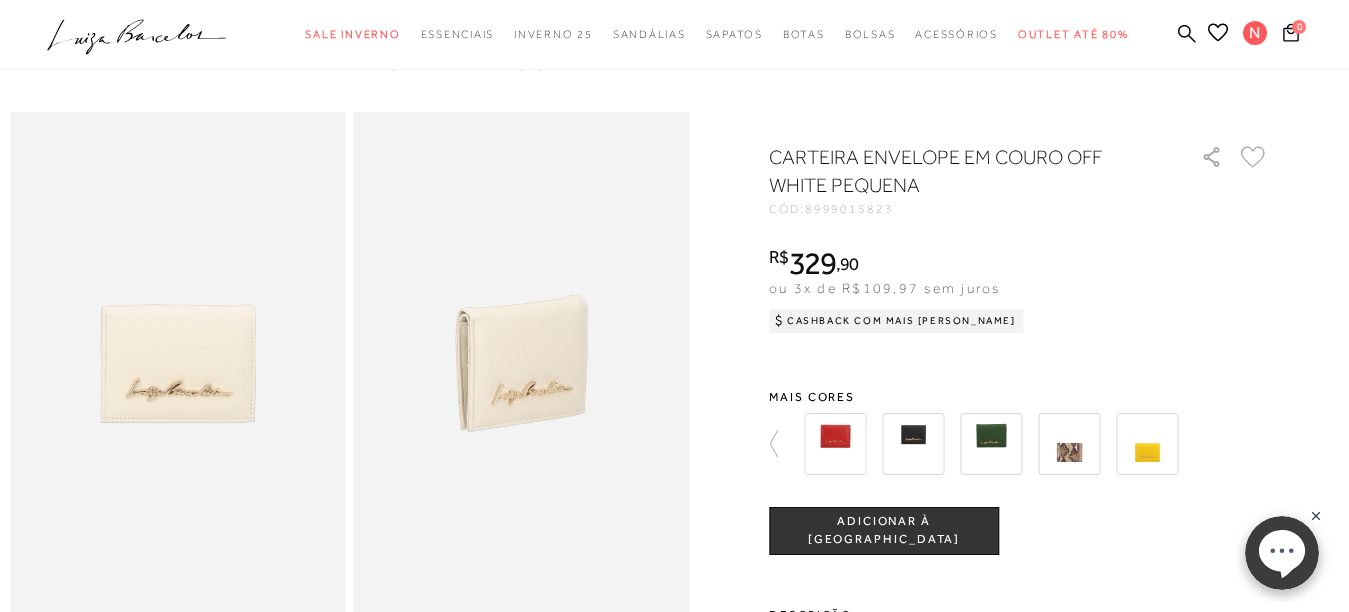 click at bounding box center (913, 444) 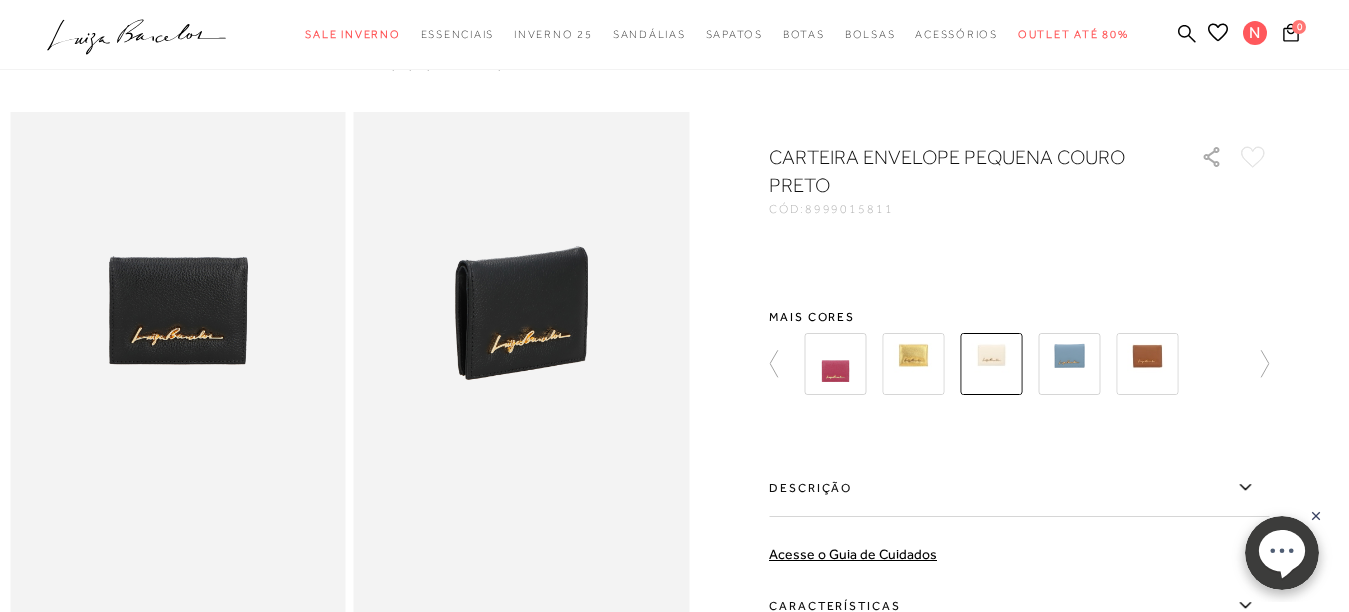 scroll, scrollTop: 0, scrollLeft: 0, axis: both 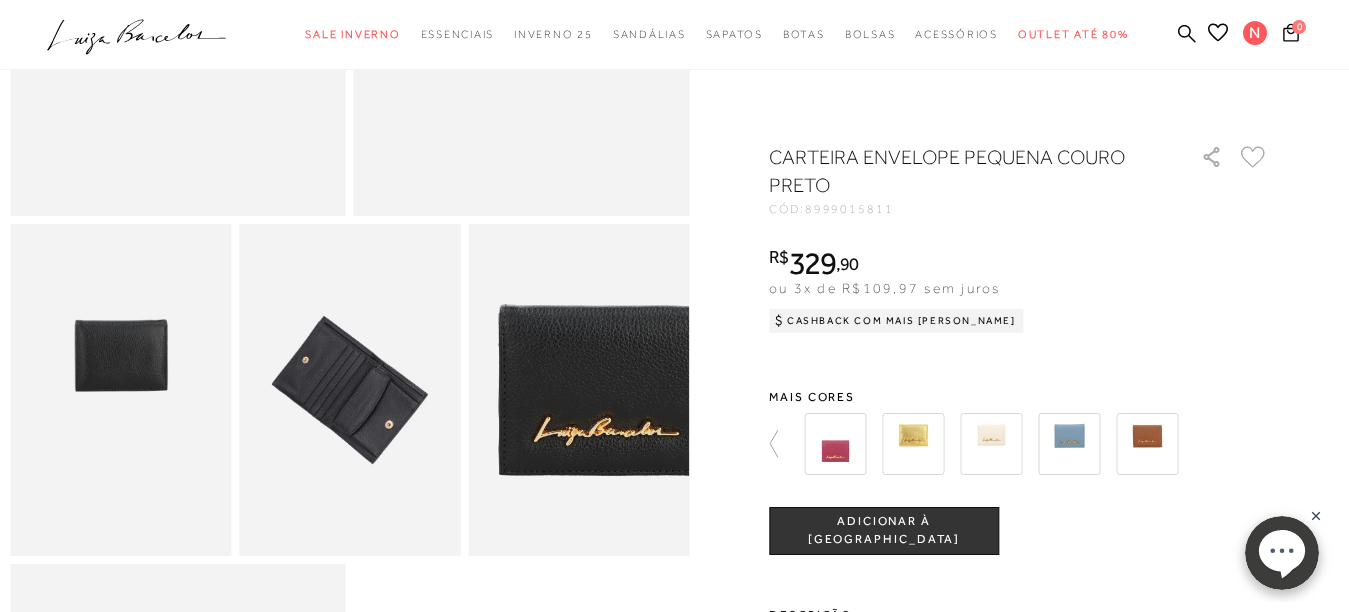 click at bounding box center (349, 390) 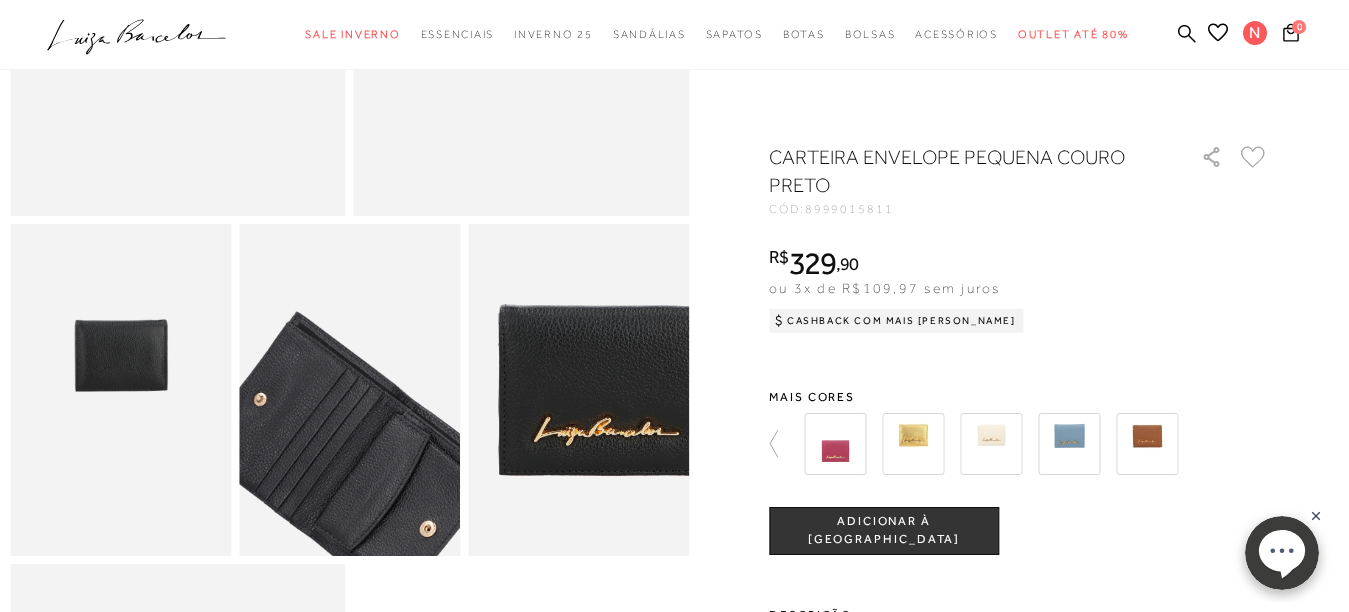 click at bounding box center (349, 459) 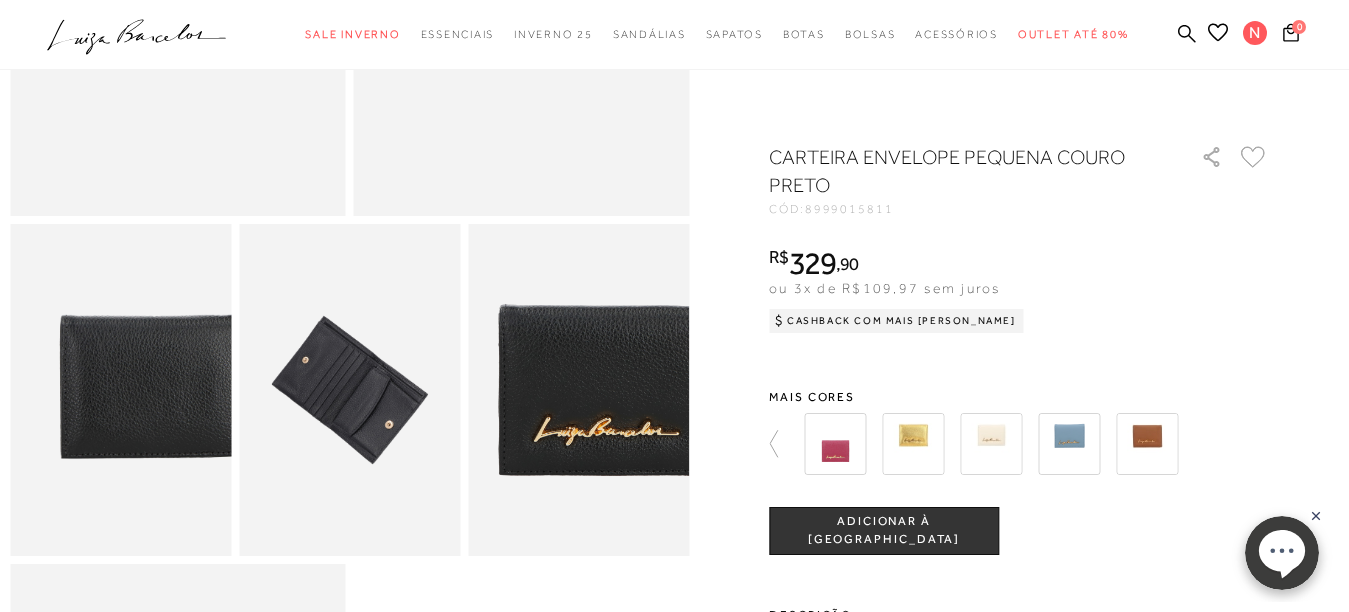 click at bounding box center [152, 455] 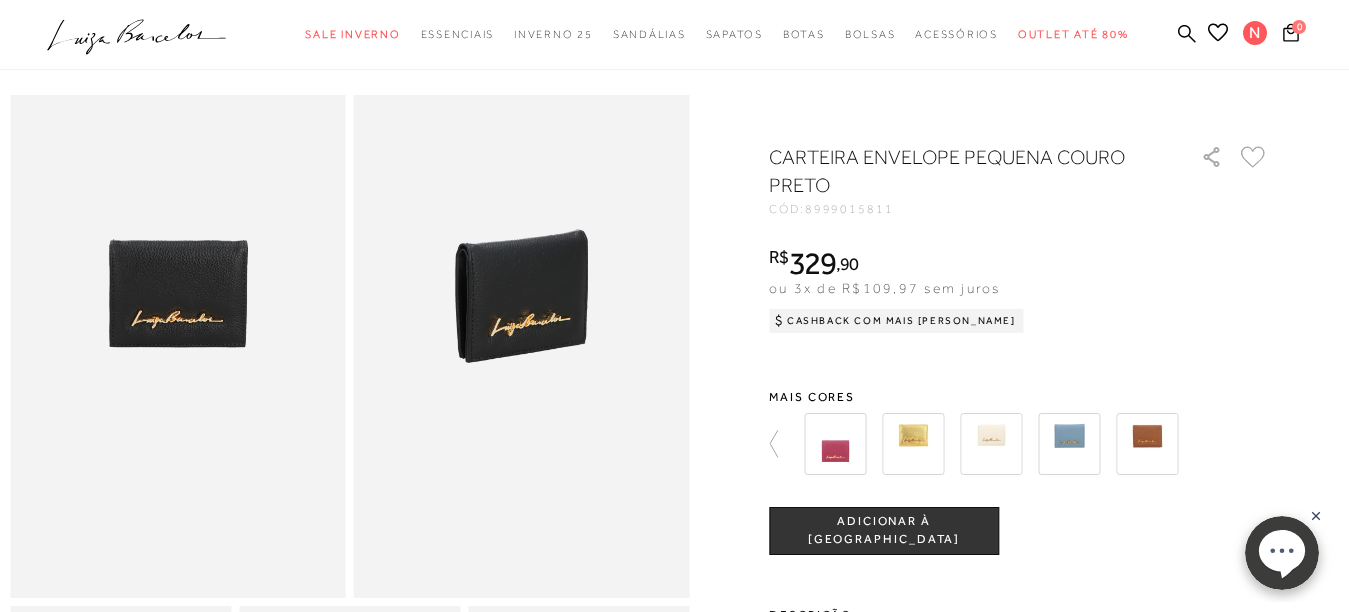 scroll, scrollTop: 0, scrollLeft: 0, axis: both 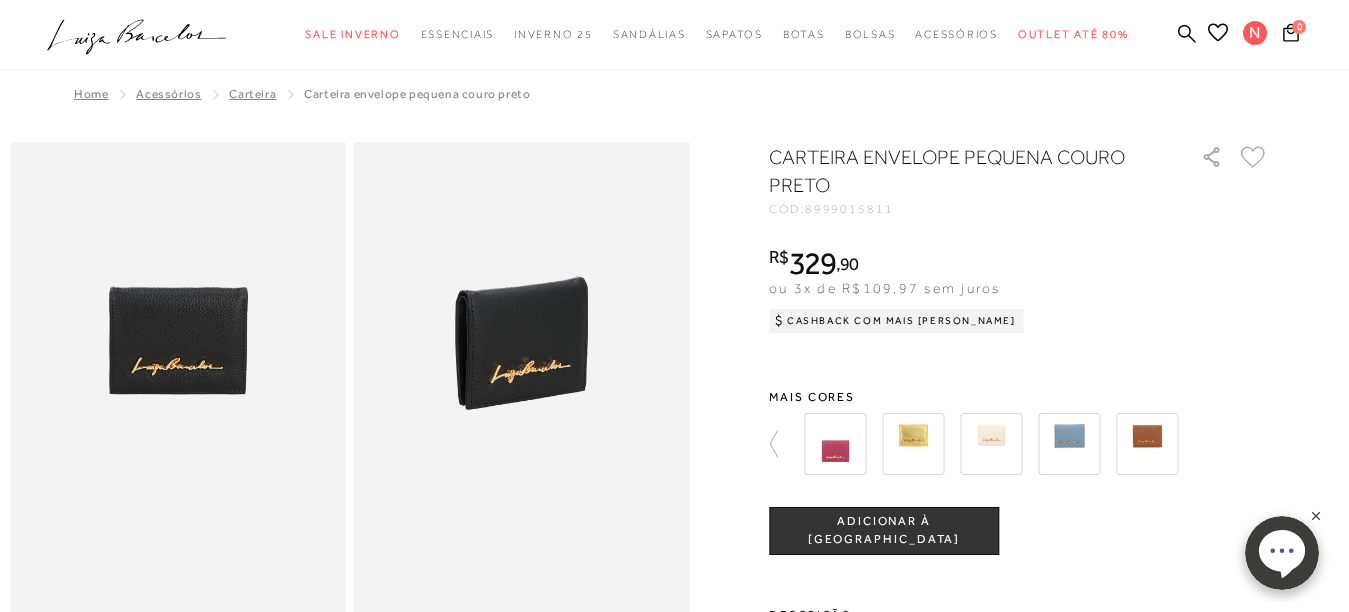 click at bounding box center (178, 393) 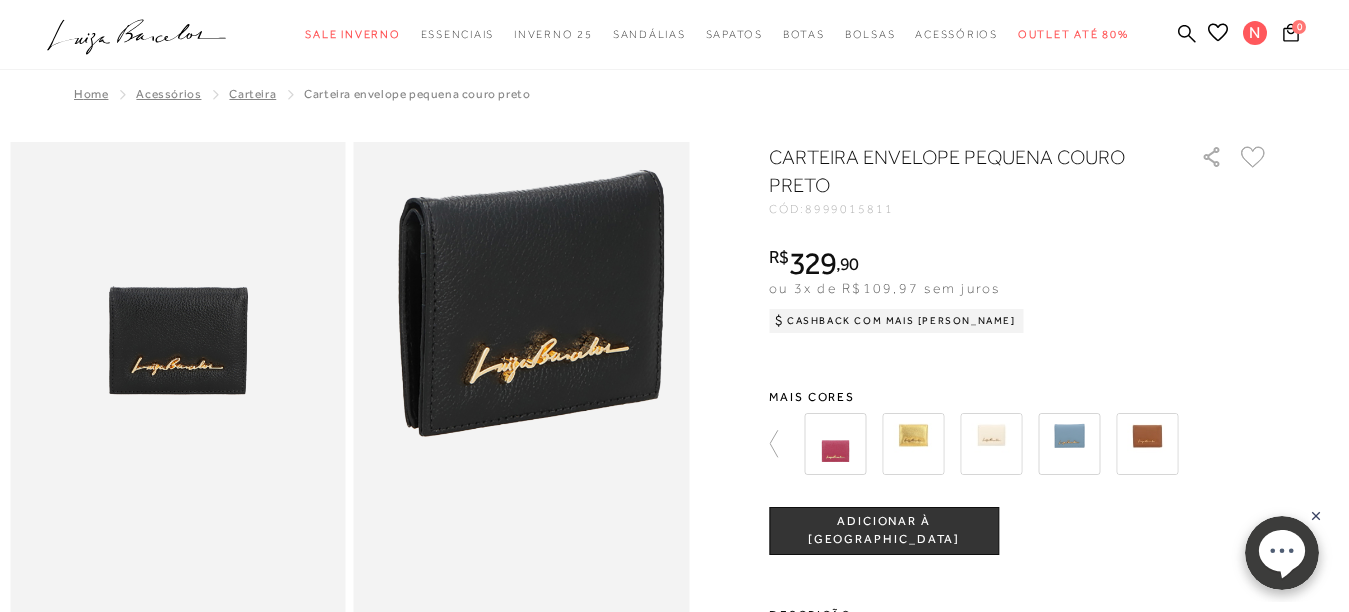 click at bounding box center (530, 404) 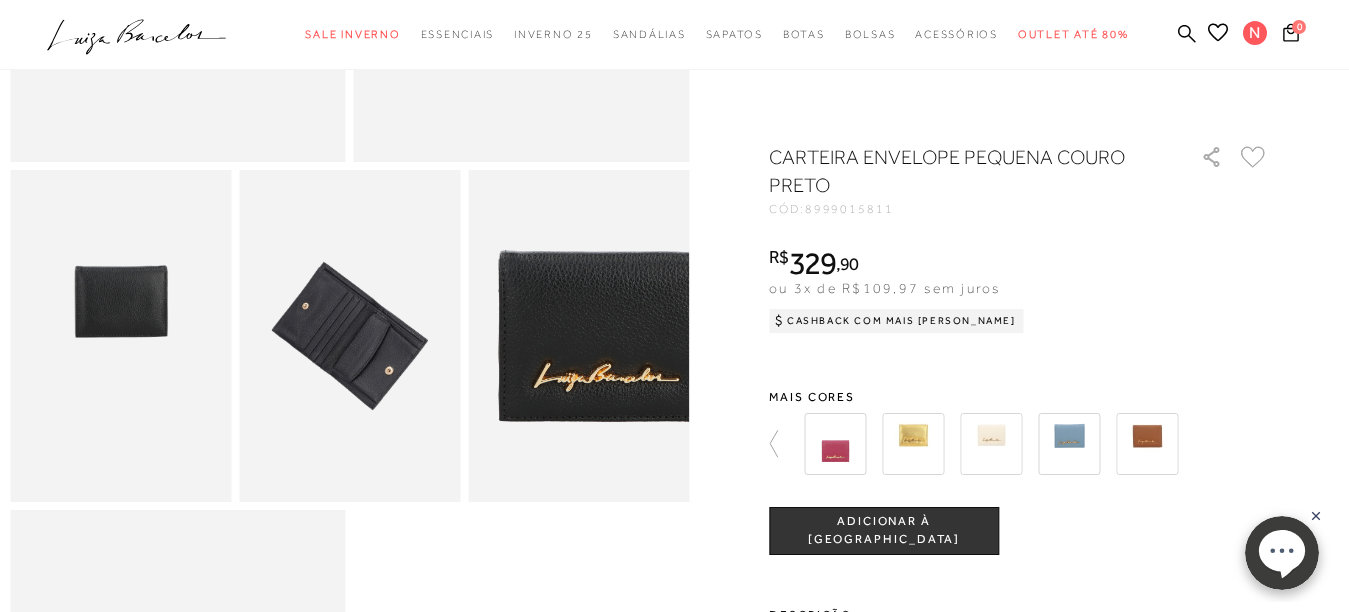 scroll, scrollTop: 501, scrollLeft: 0, axis: vertical 